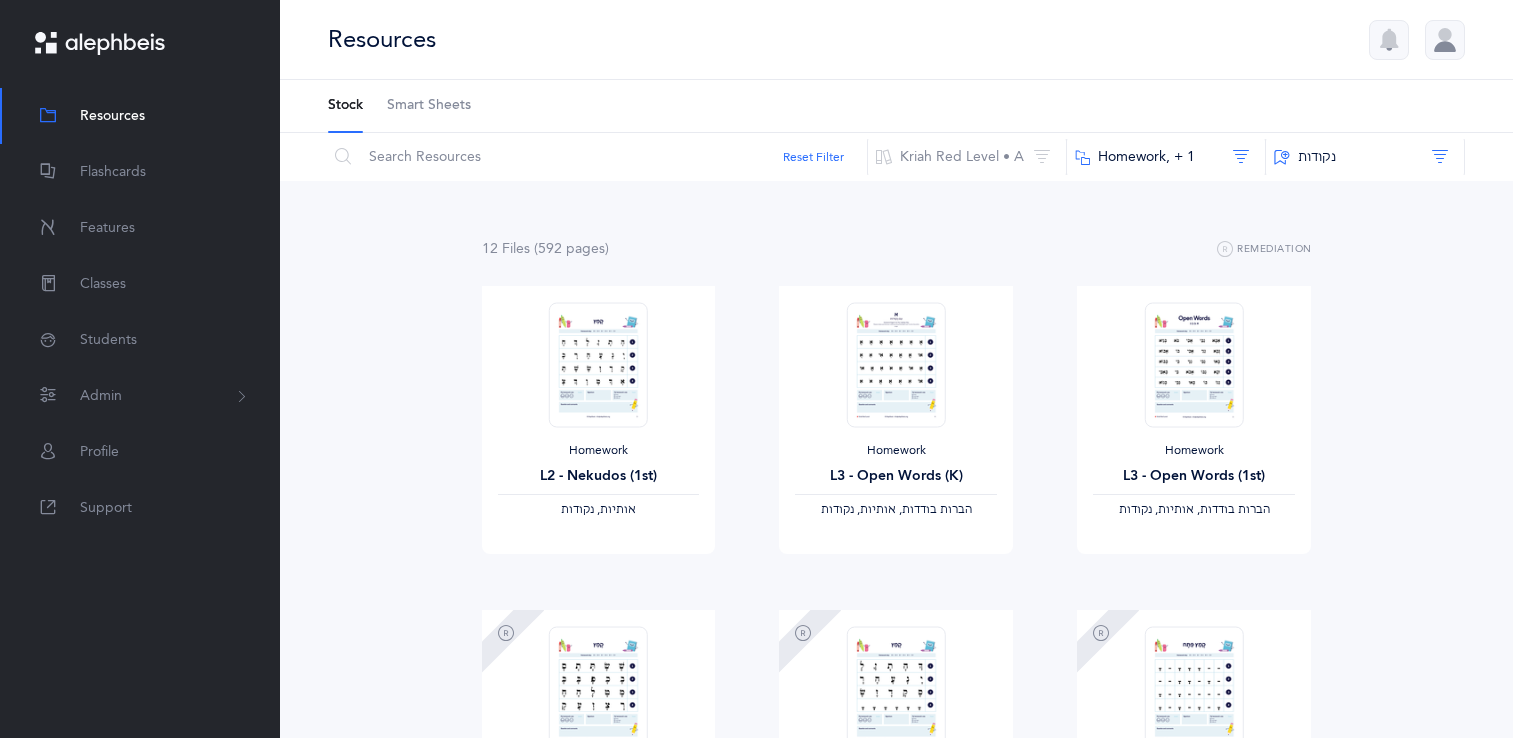 scroll, scrollTop: 0, scrollLeft: 0, axis: both 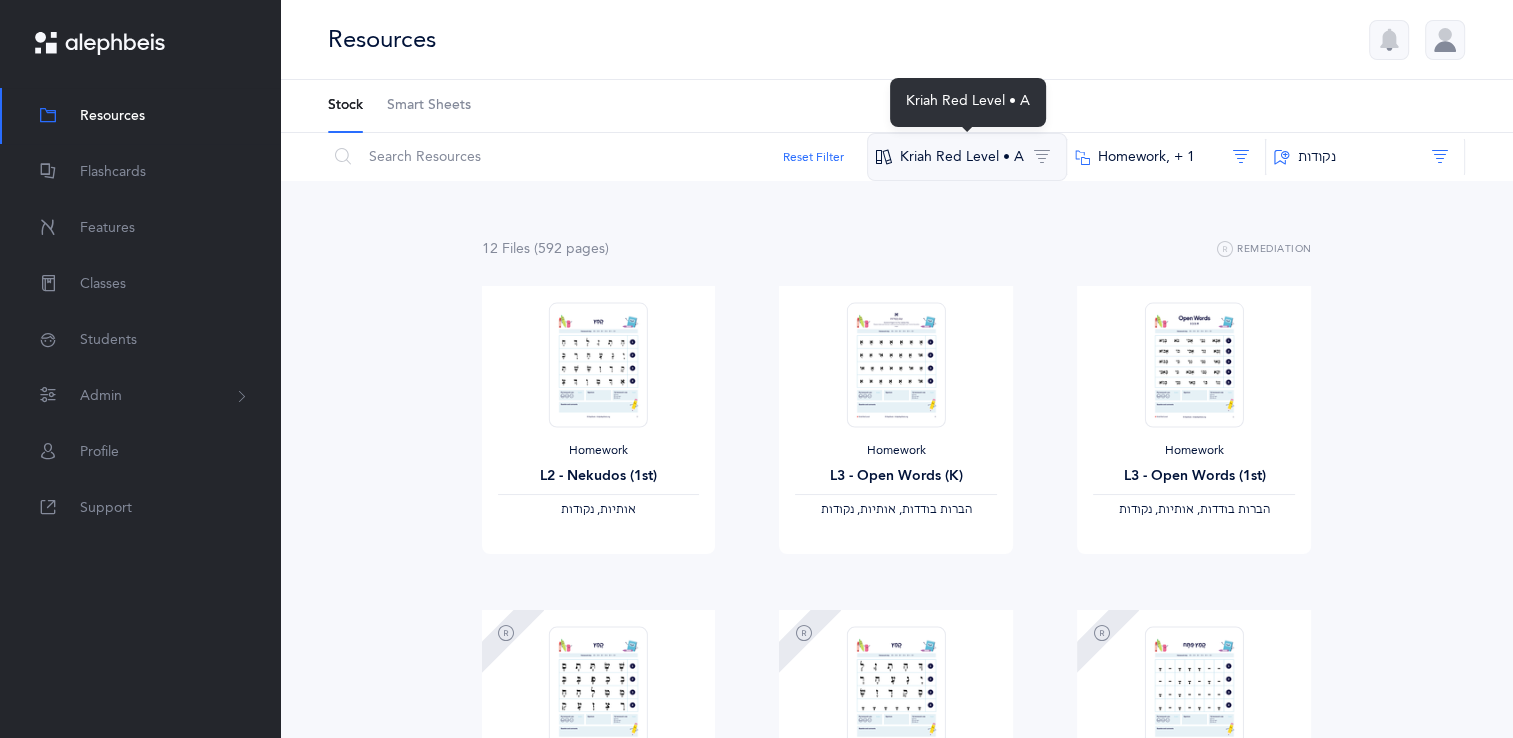 click on "Kriah Red Level • A" at bounding box center [967, 157] 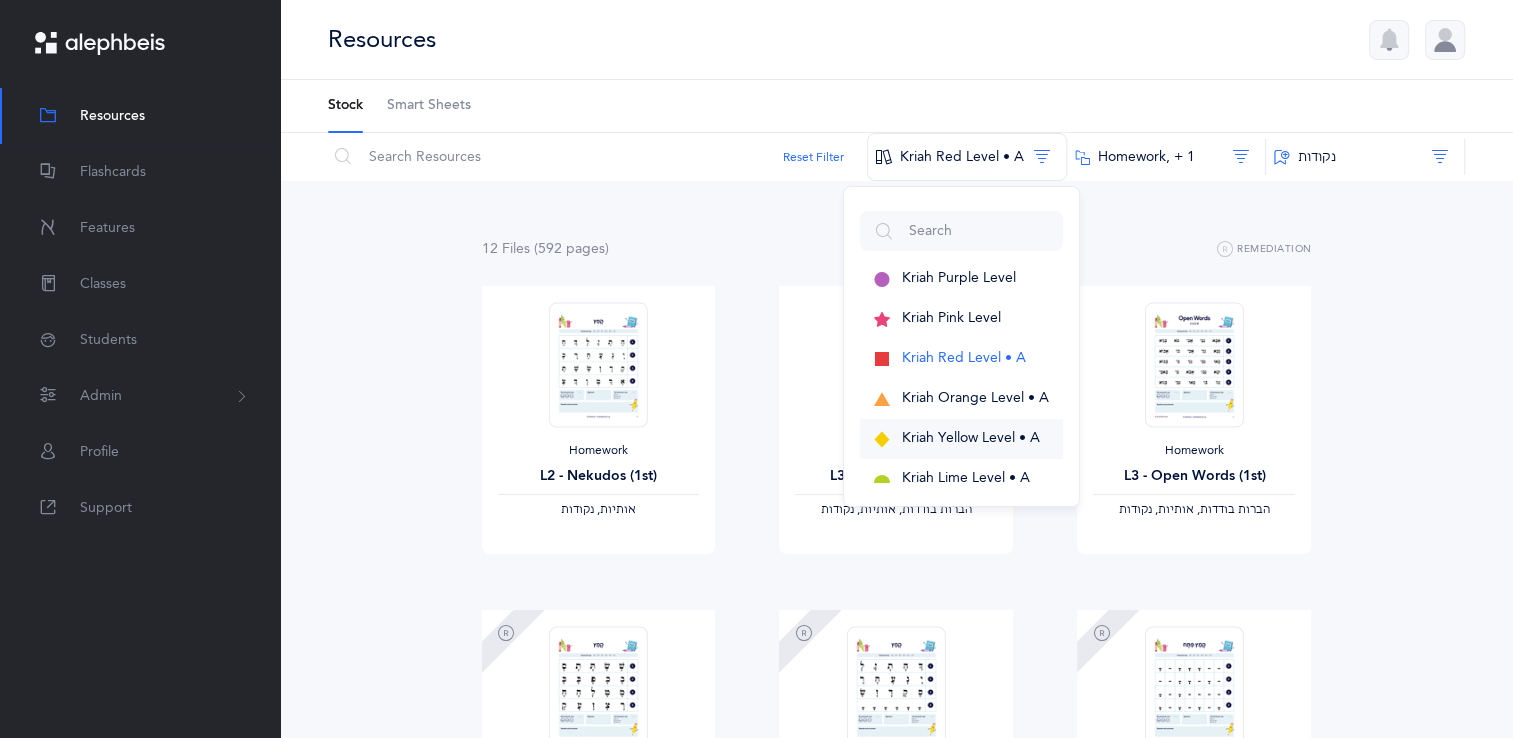 click on "Kriah Yellow Level • A" at bounding box center [971, 438] 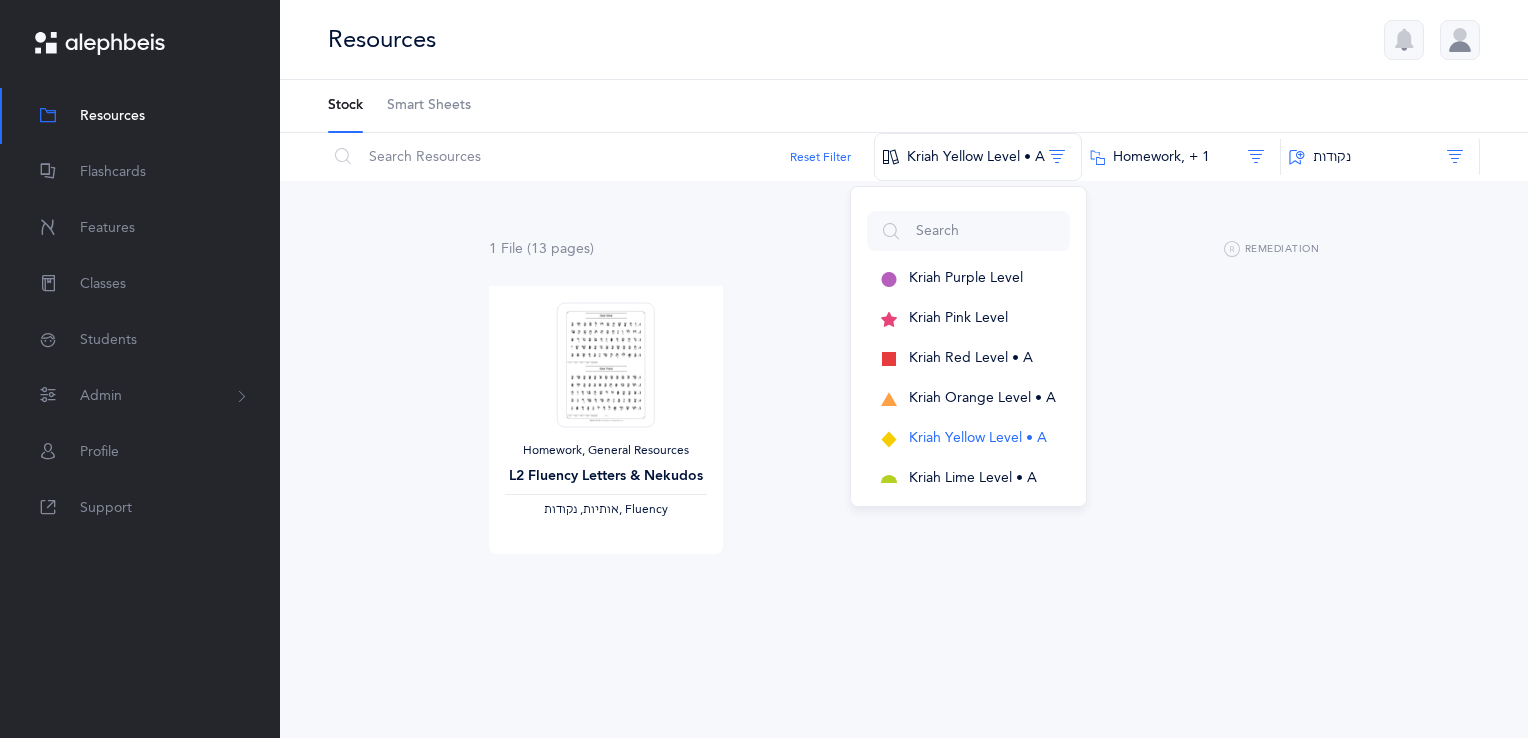 click on "Homework, General Resources
L2 Fluency Letters & Nekudos
‫אותיות, נקודות‬ , Fluency   View" at bounding box center (904, 448) 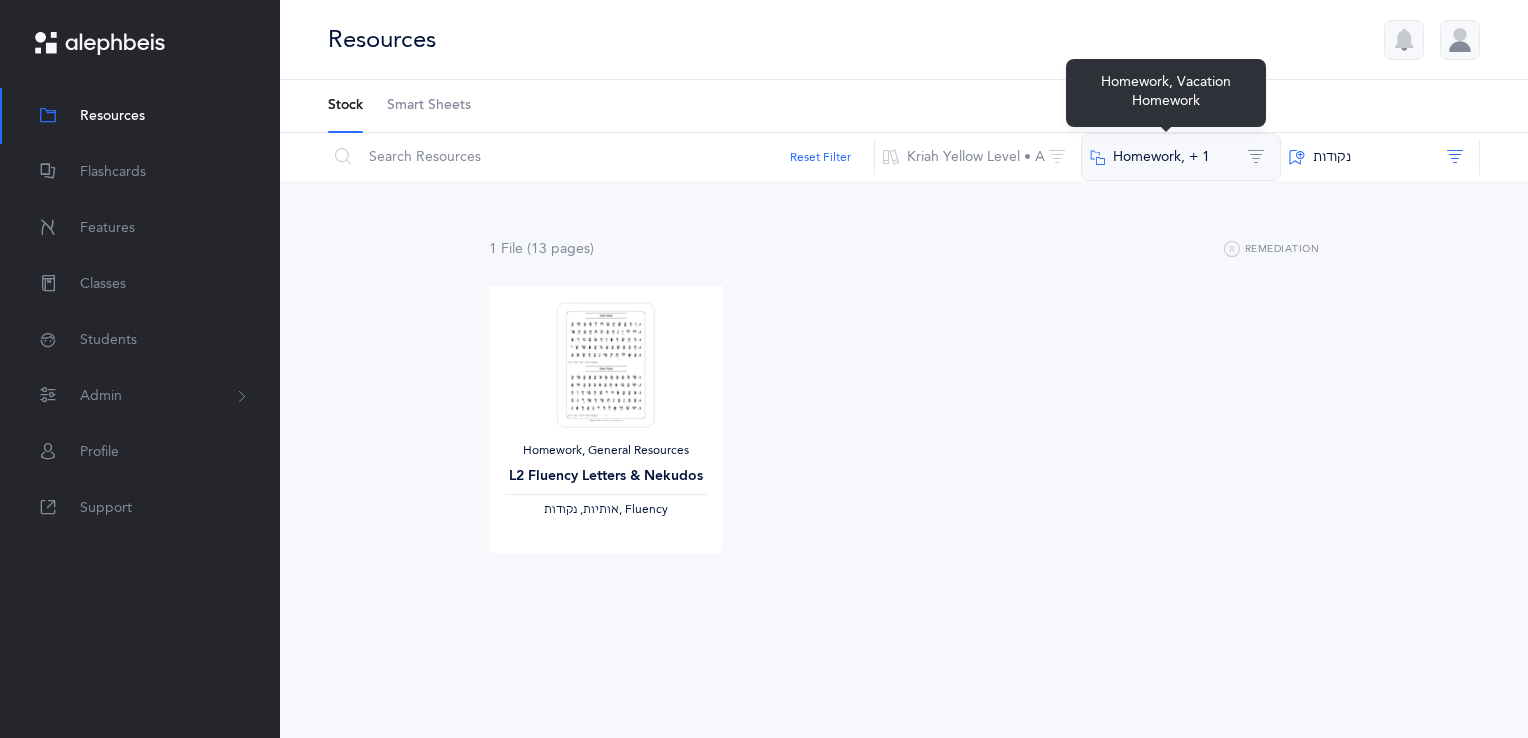 click on "Homework‪, + 1‬" at bounding box center (1181, 157) 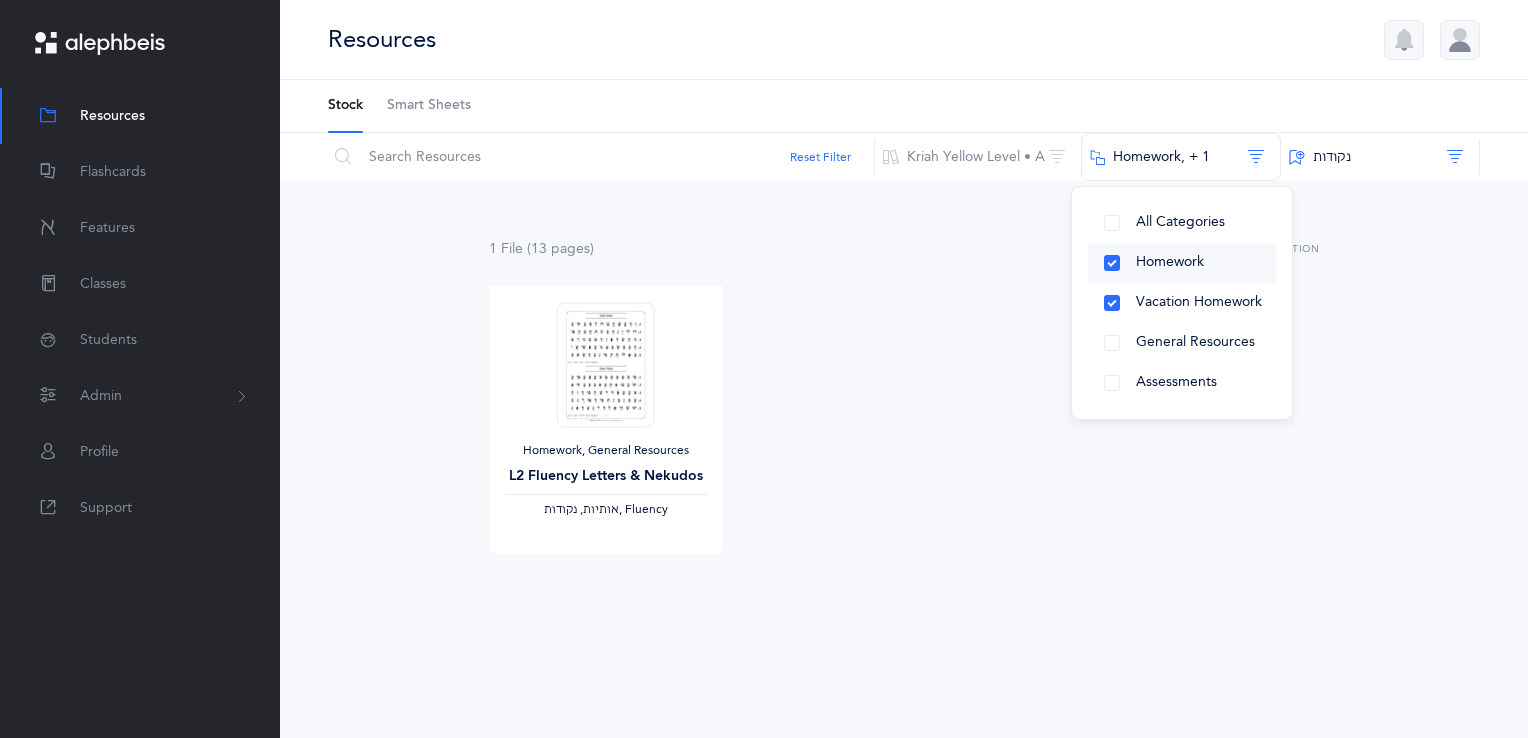 click on "Homework" at bounding box center (1182, 263) 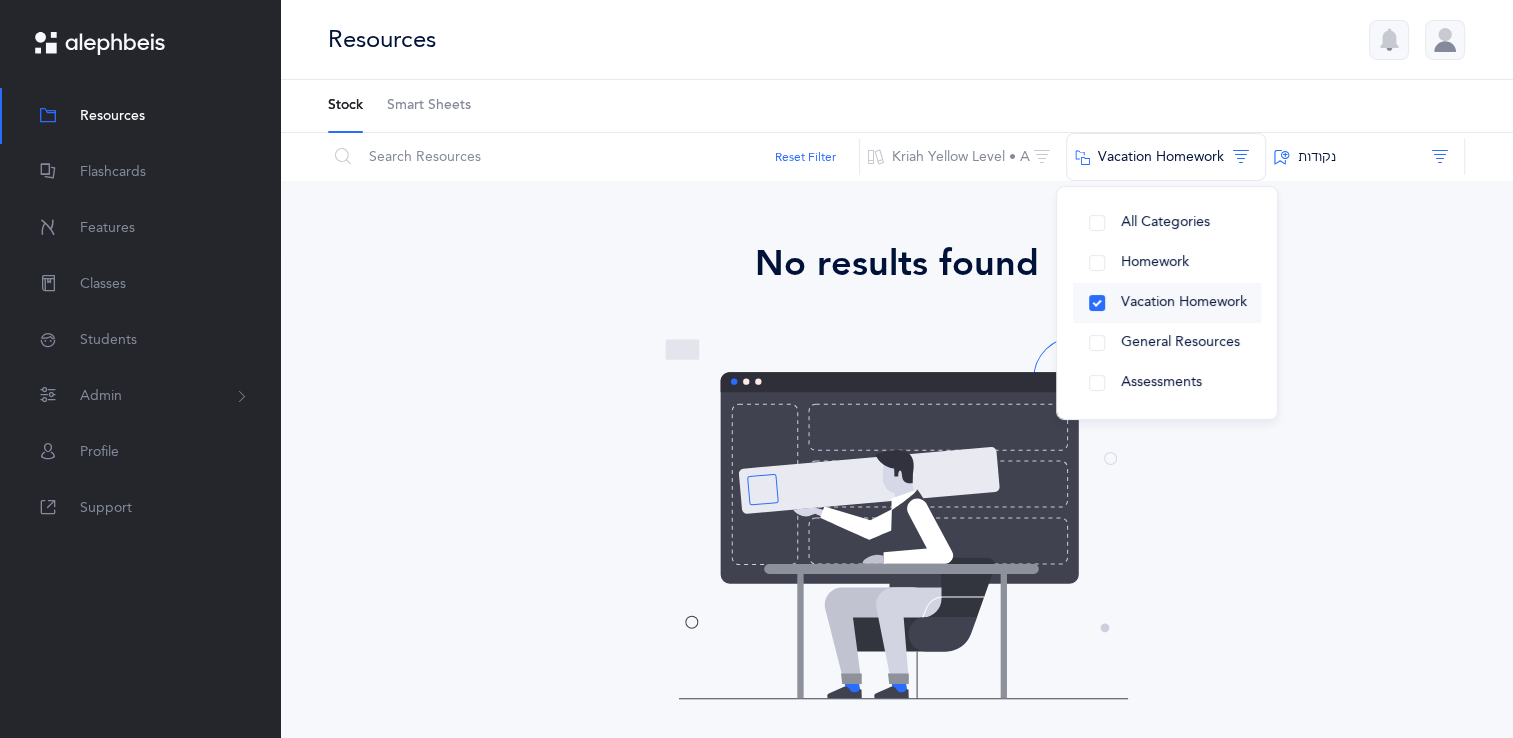 click on "Vacation Homework" at bounding box center (1167, 303) 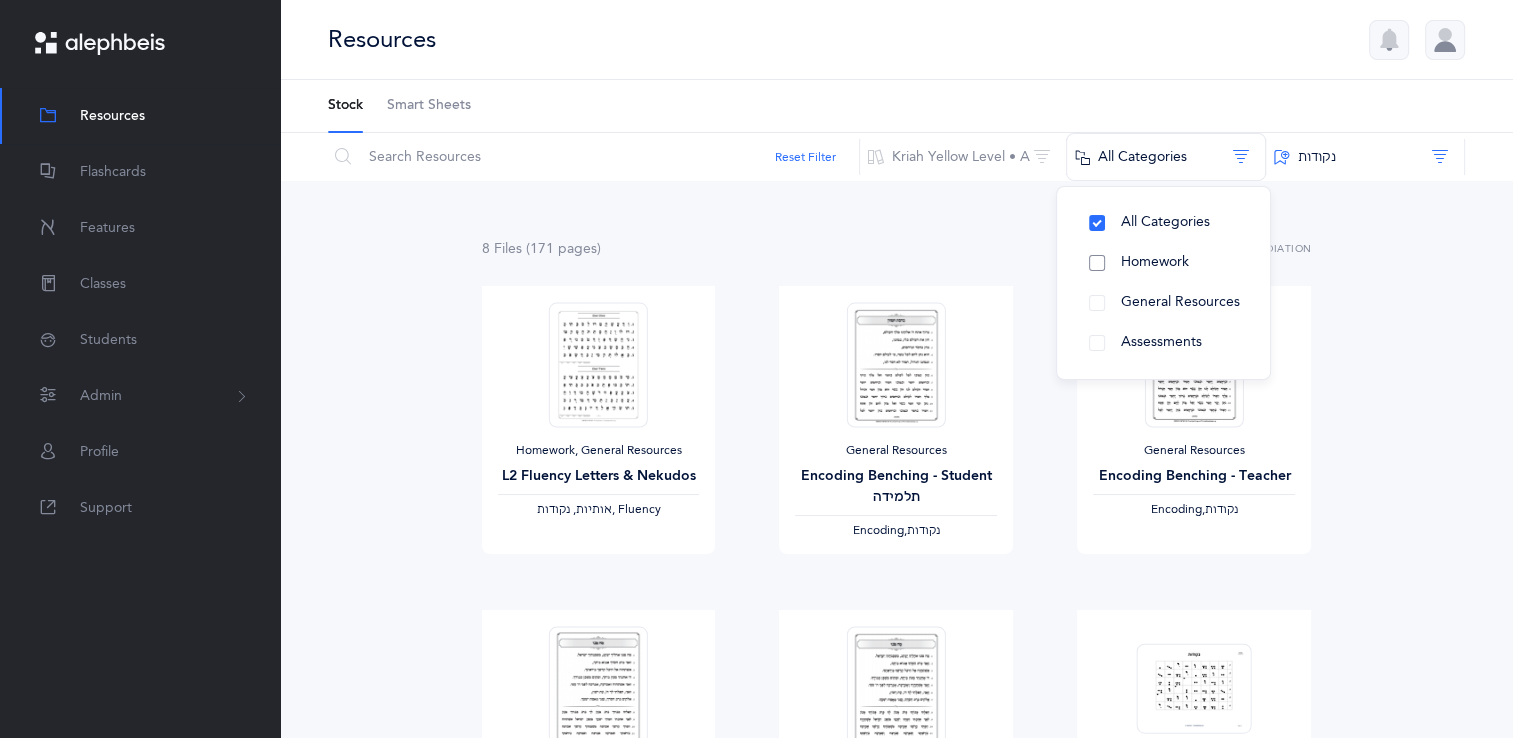 click on "Homework" at bounding box center [1163, 263] 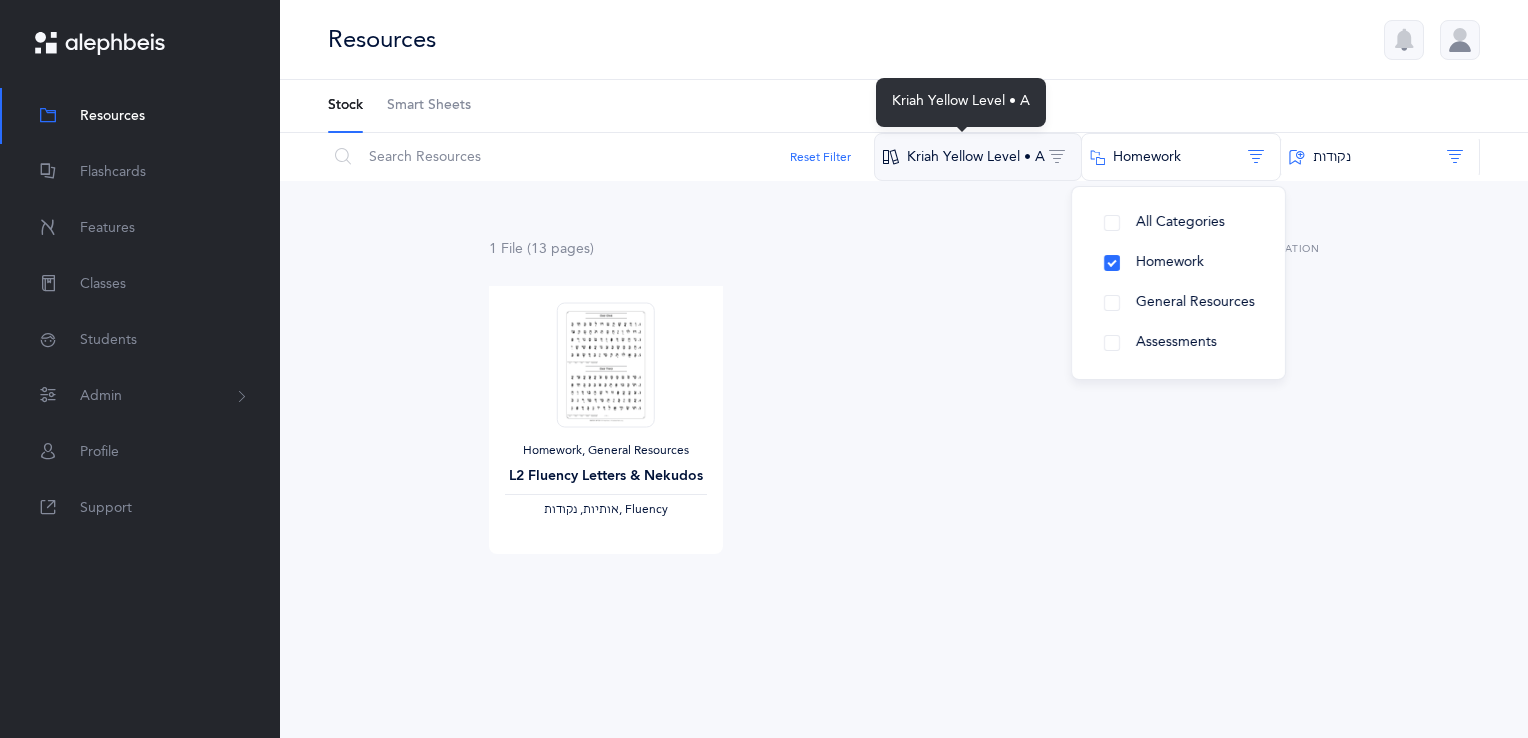click on "Kriah Yellow Level • A" at bounding box center (978, 157) 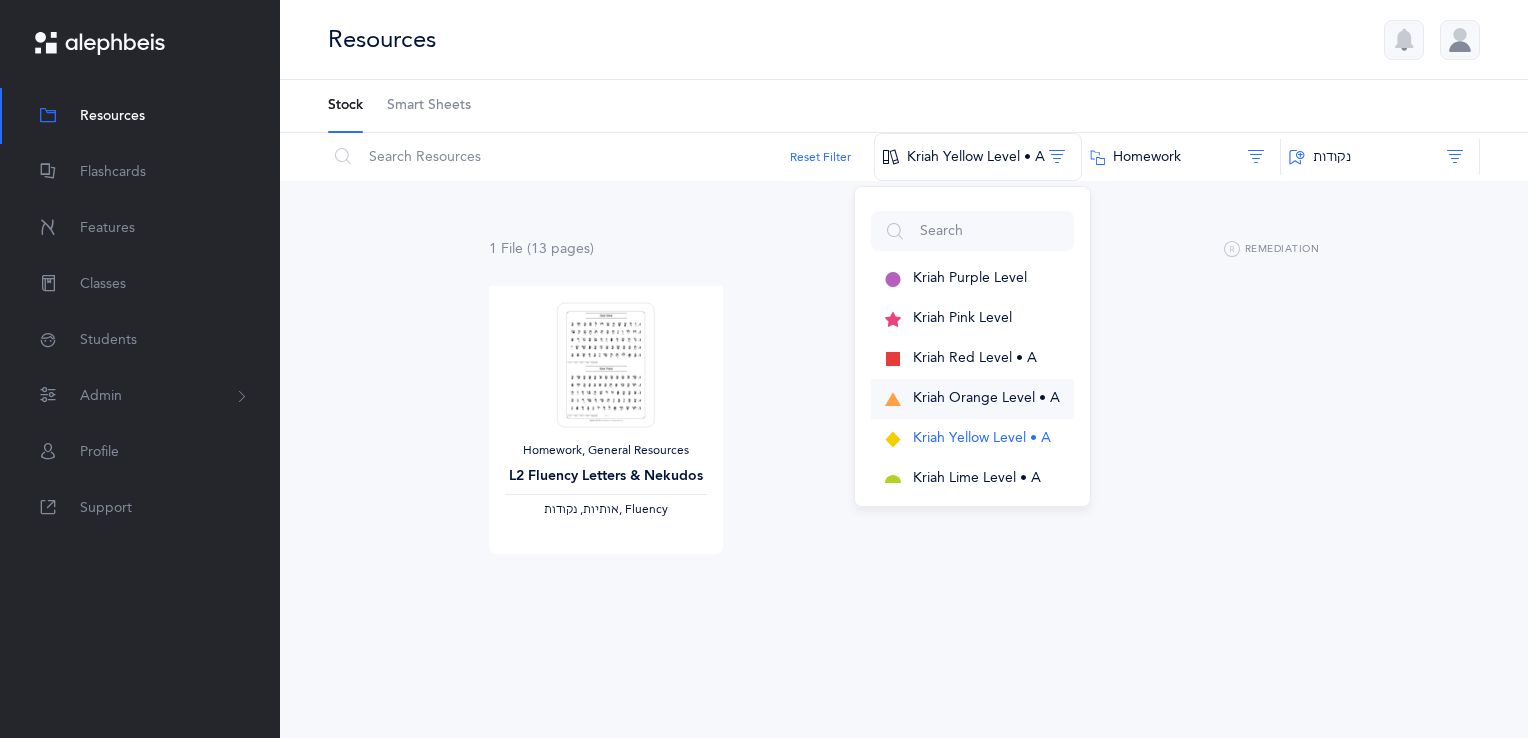 click on "Kriah Orange Level • A" at bounding box center [972, 399] 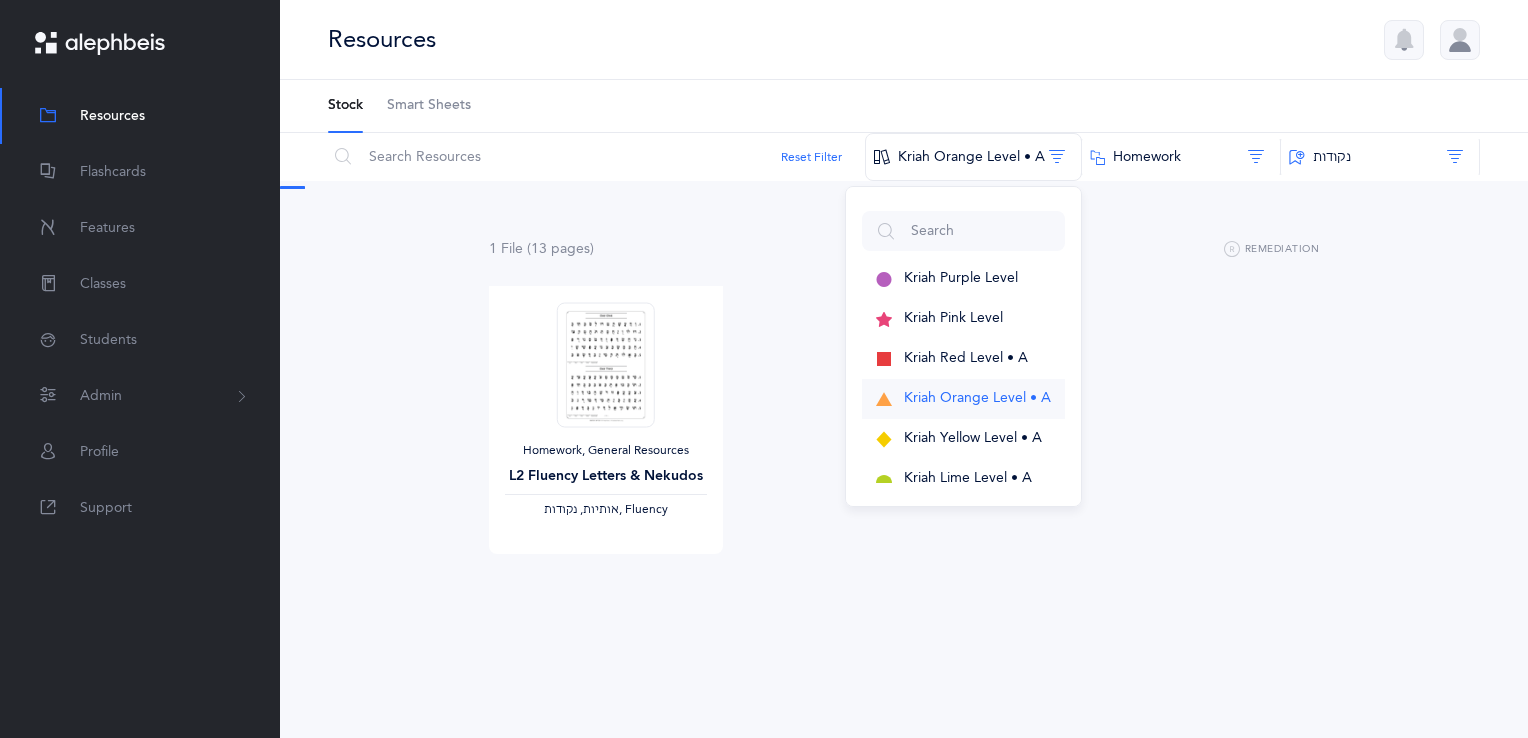 click on "Kriah Orange Level • A" at bounding box center [963, 399] 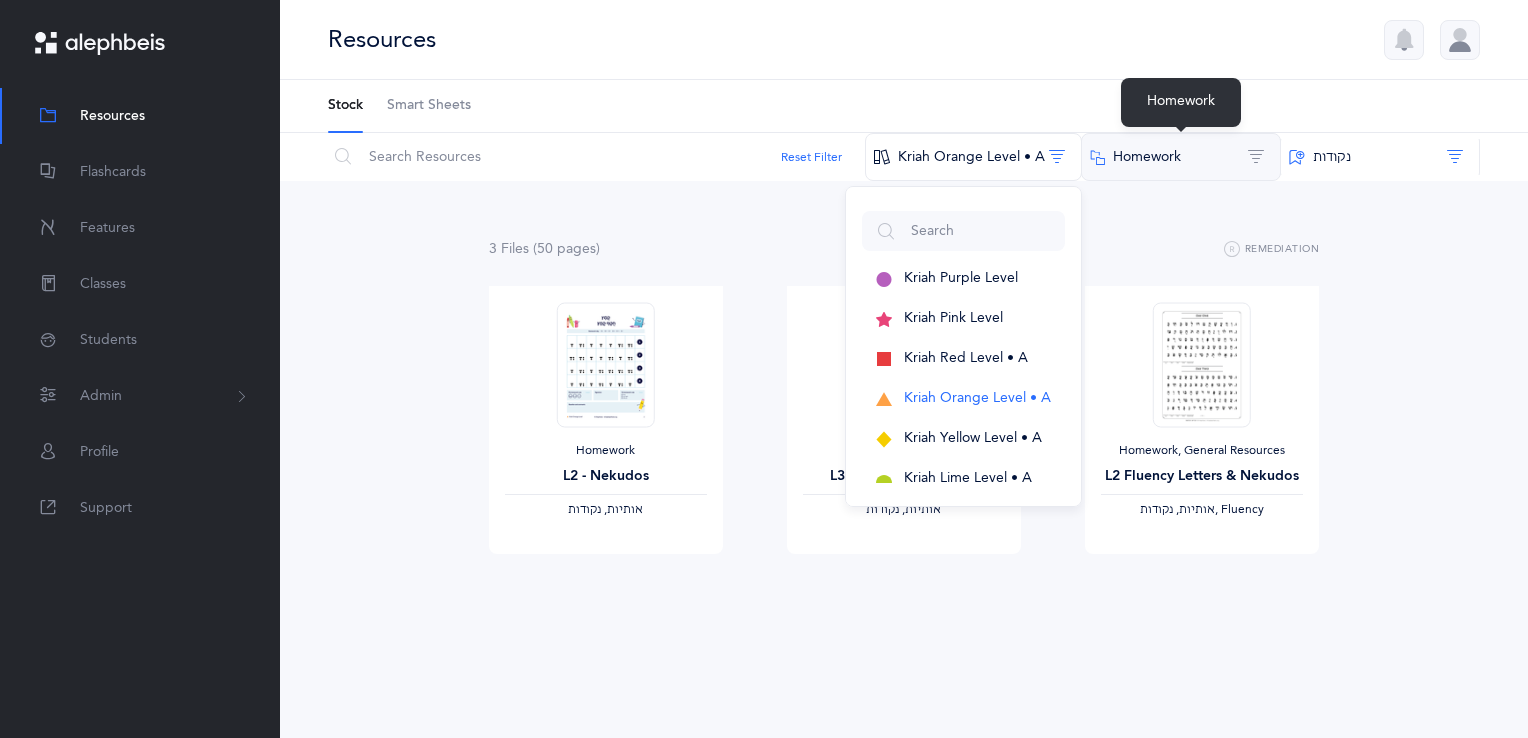click on "Homework" at bounding box center [1181, 157] 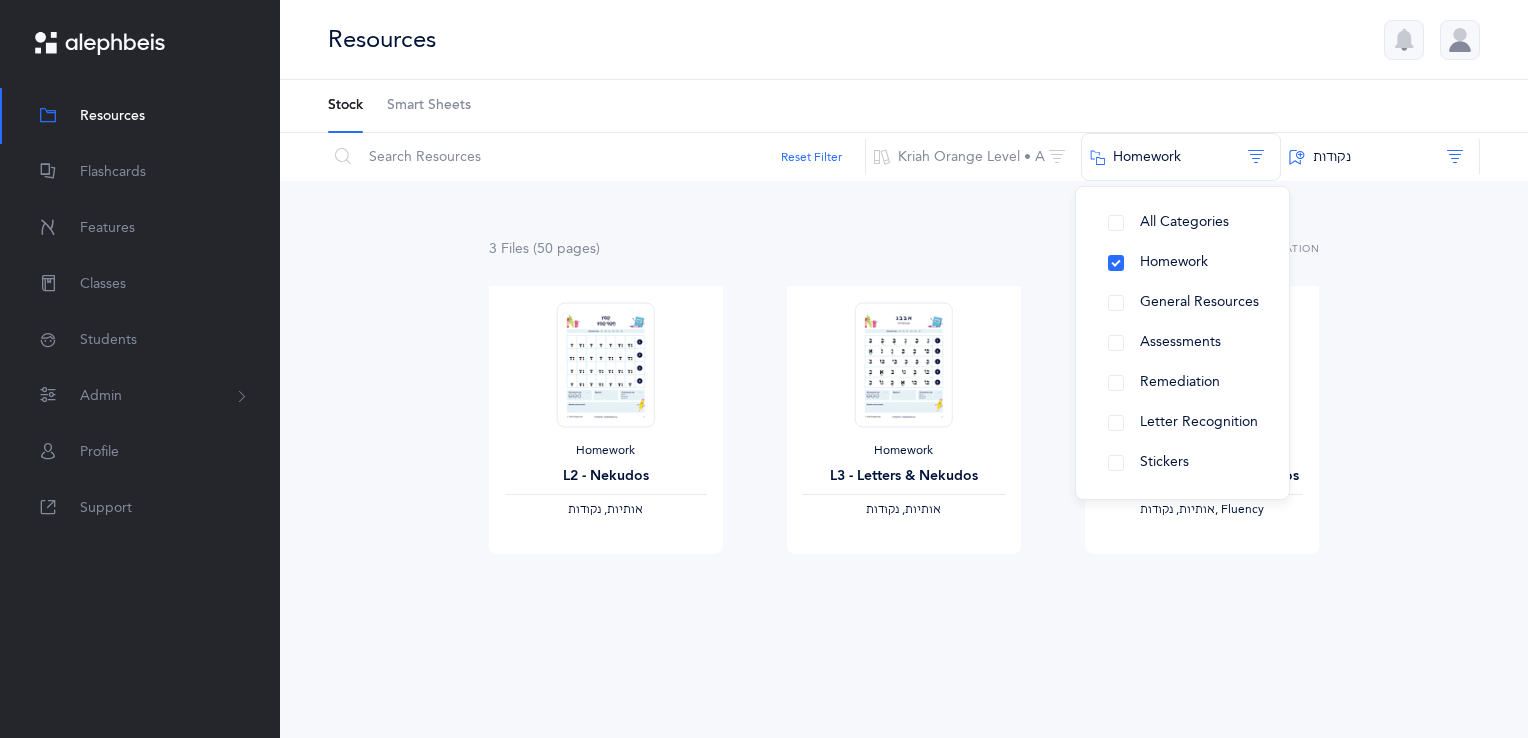 click on "Homework, General Resources
L2 Fluency Letters & Nekudos
‫אותיות, נקודות‬ , Fluency   View" at bounding box center [1202, 448] 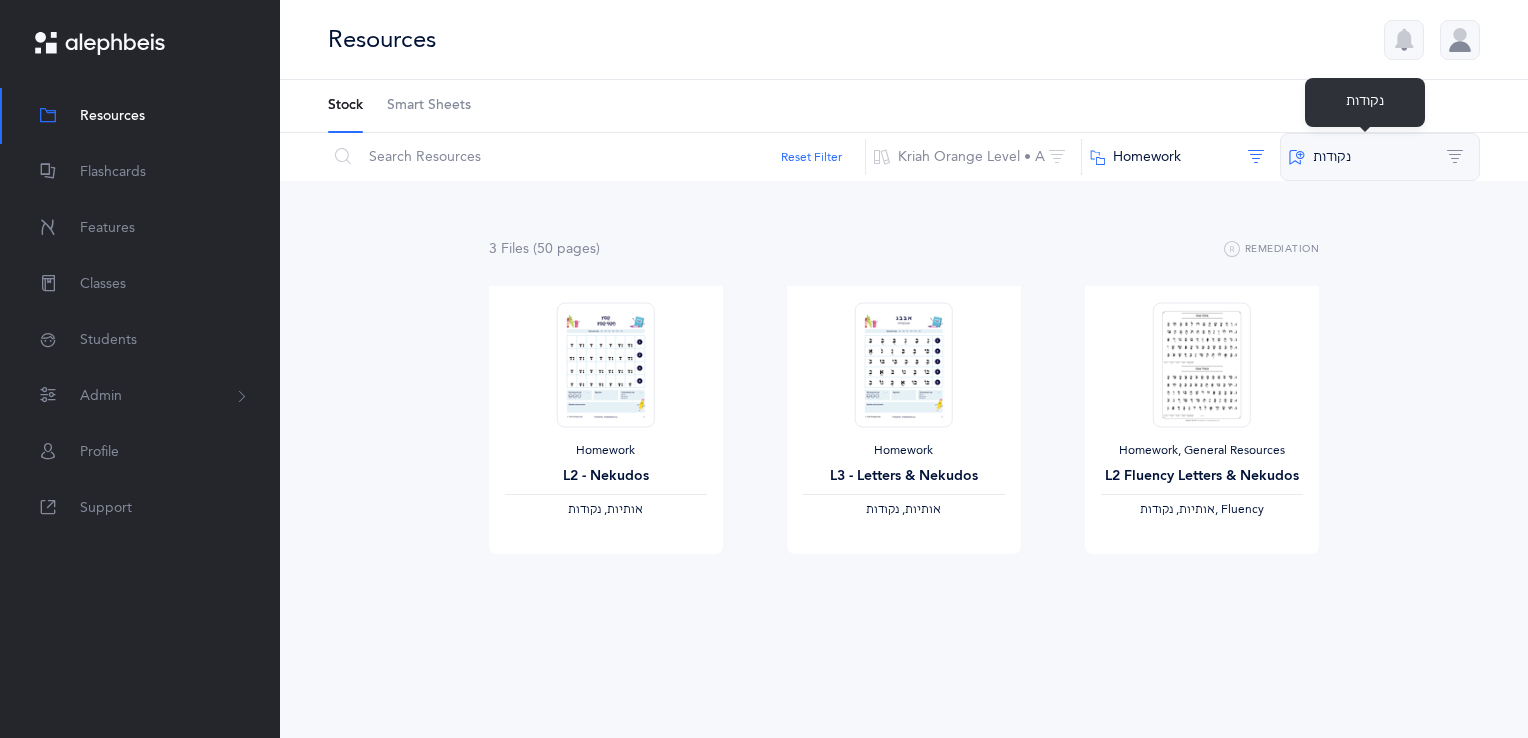 click on "‫נקודות‬" at bounding box center (1380, 157) 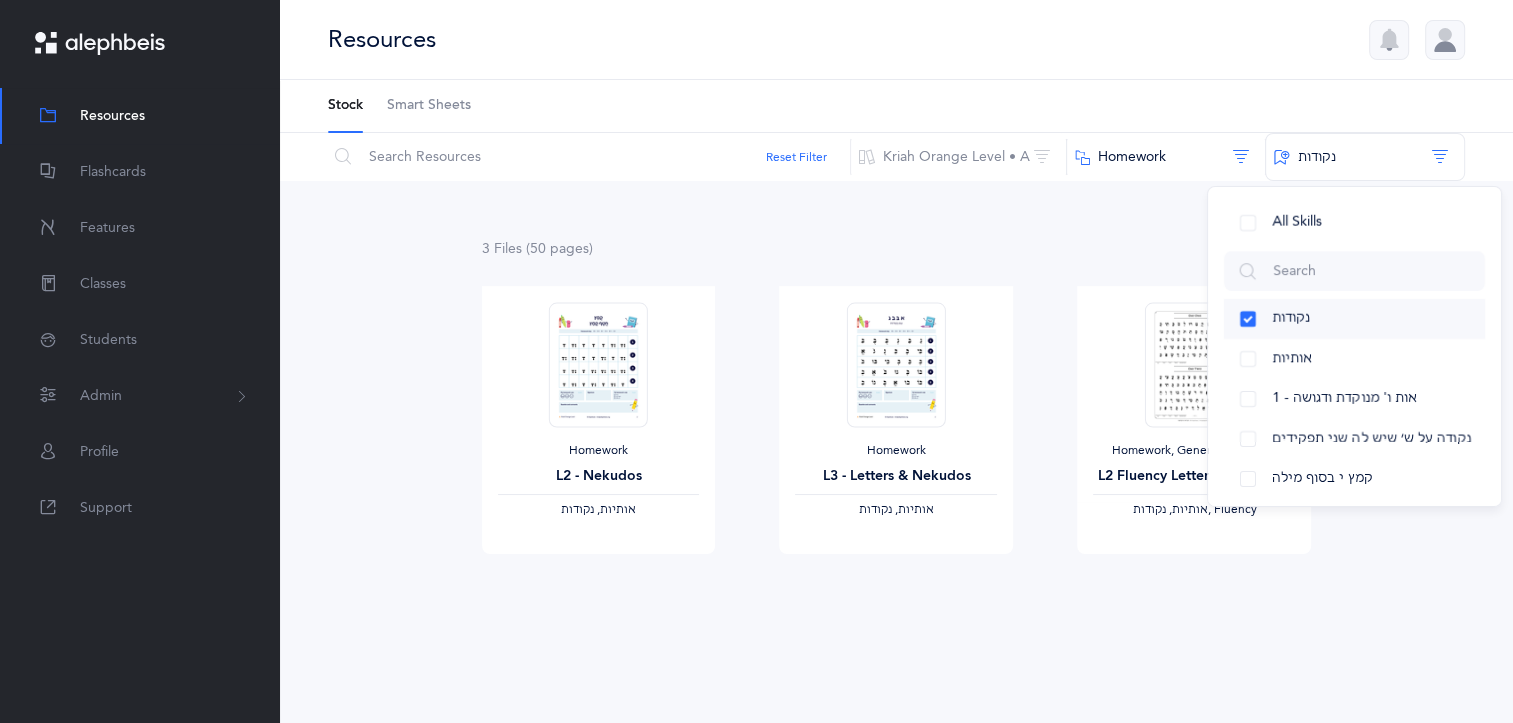 click on "נקודות" at bounding box center (1354, 319) 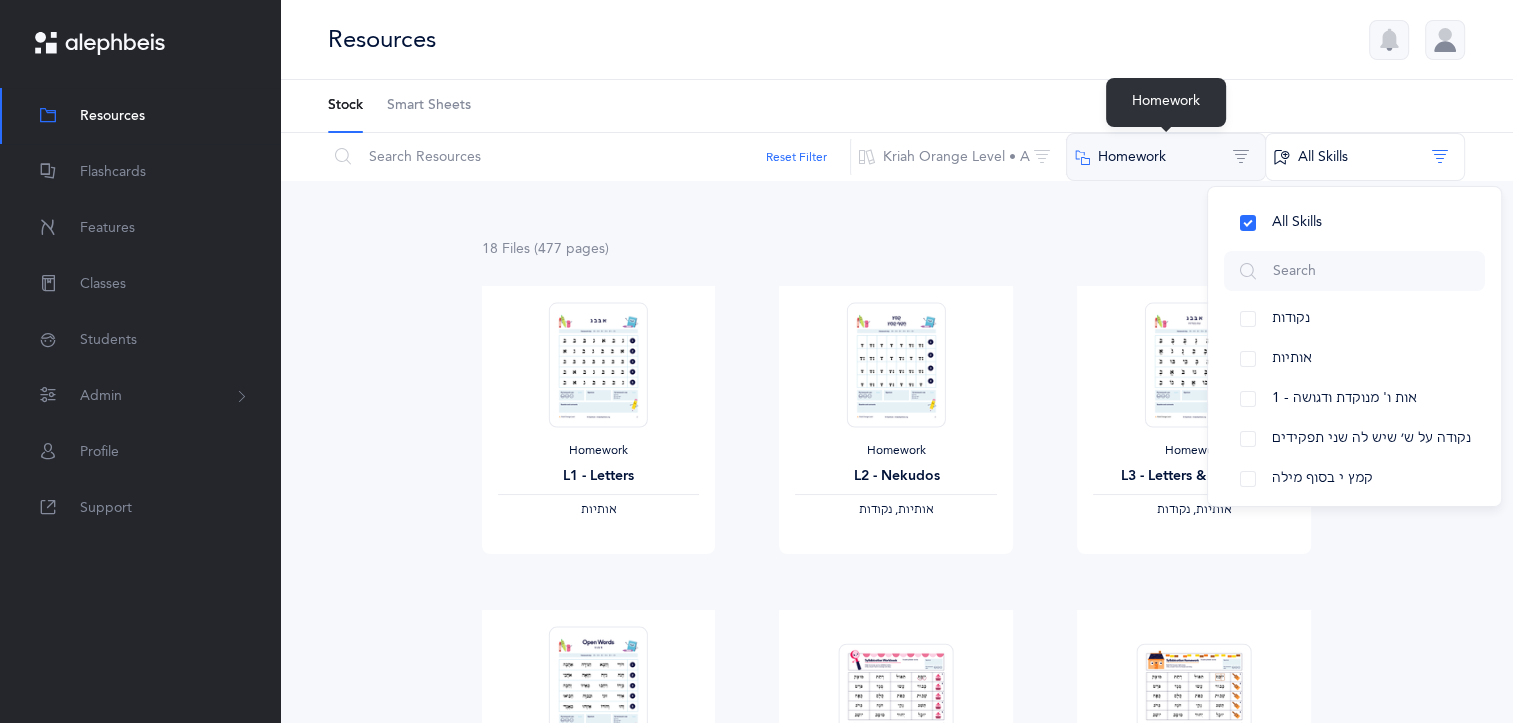 click on "Homework" at bounding box center (1166, 157) 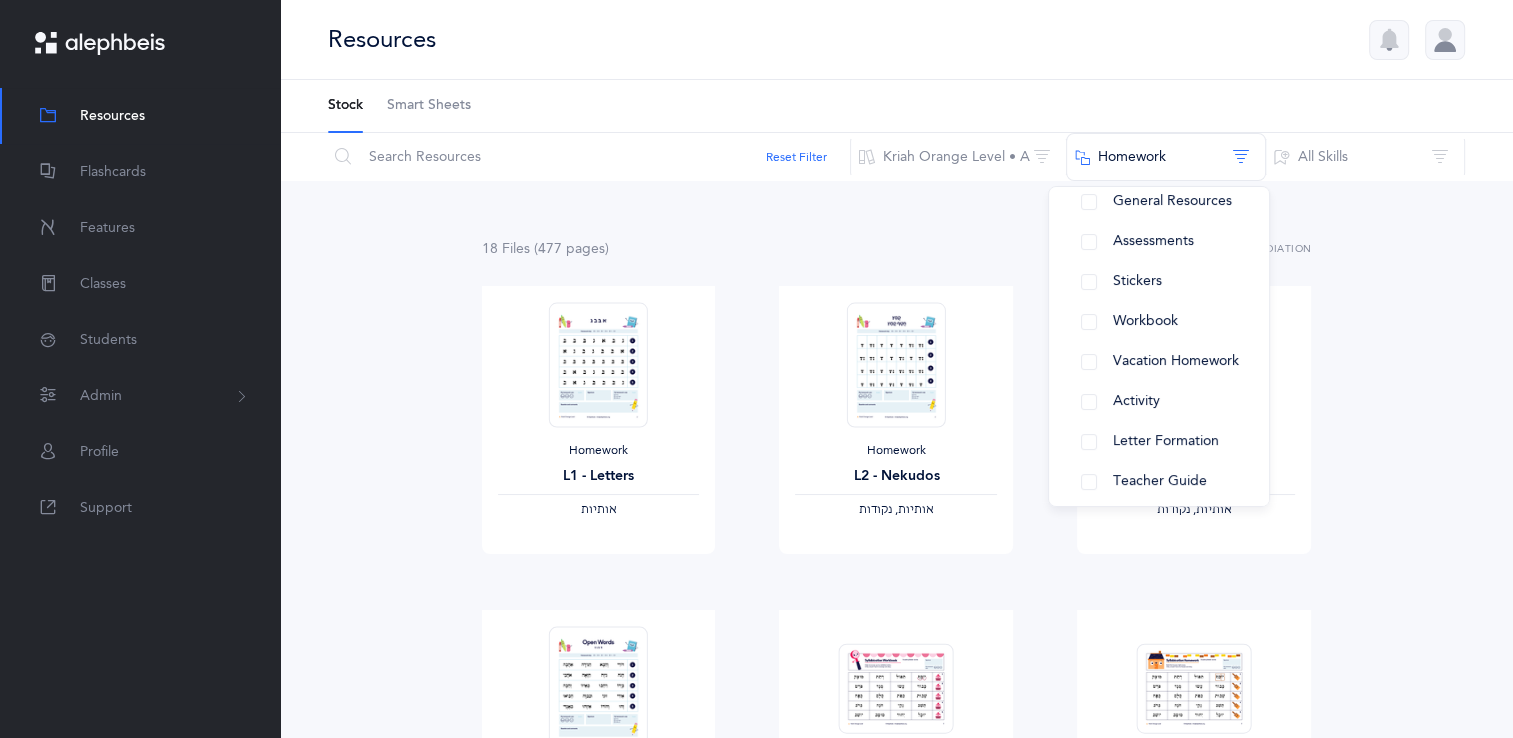 scroll, scrollTop: 248, scrollLeft: 0, axis: vertical 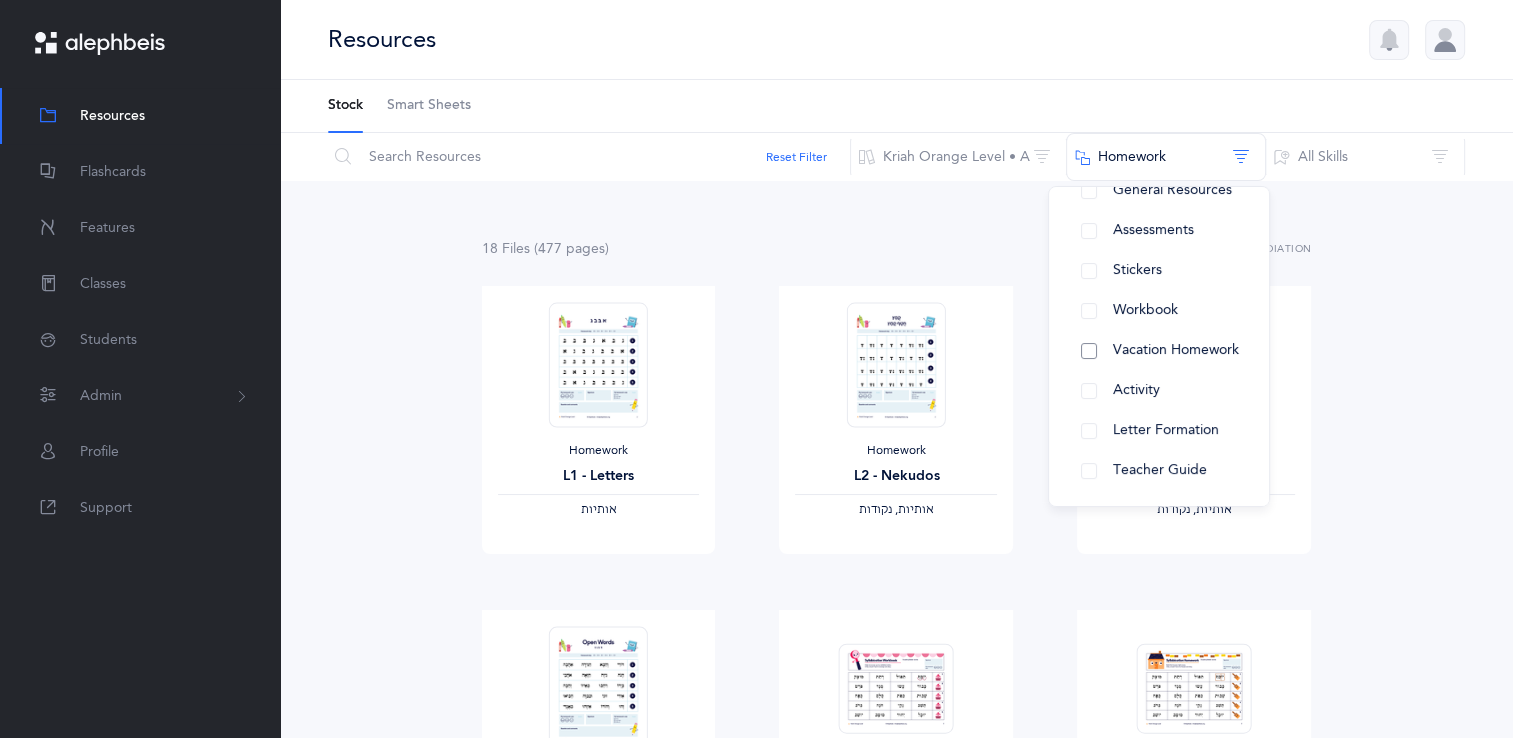 click on "Vacation Homework" at bounding box center [1159, 351] 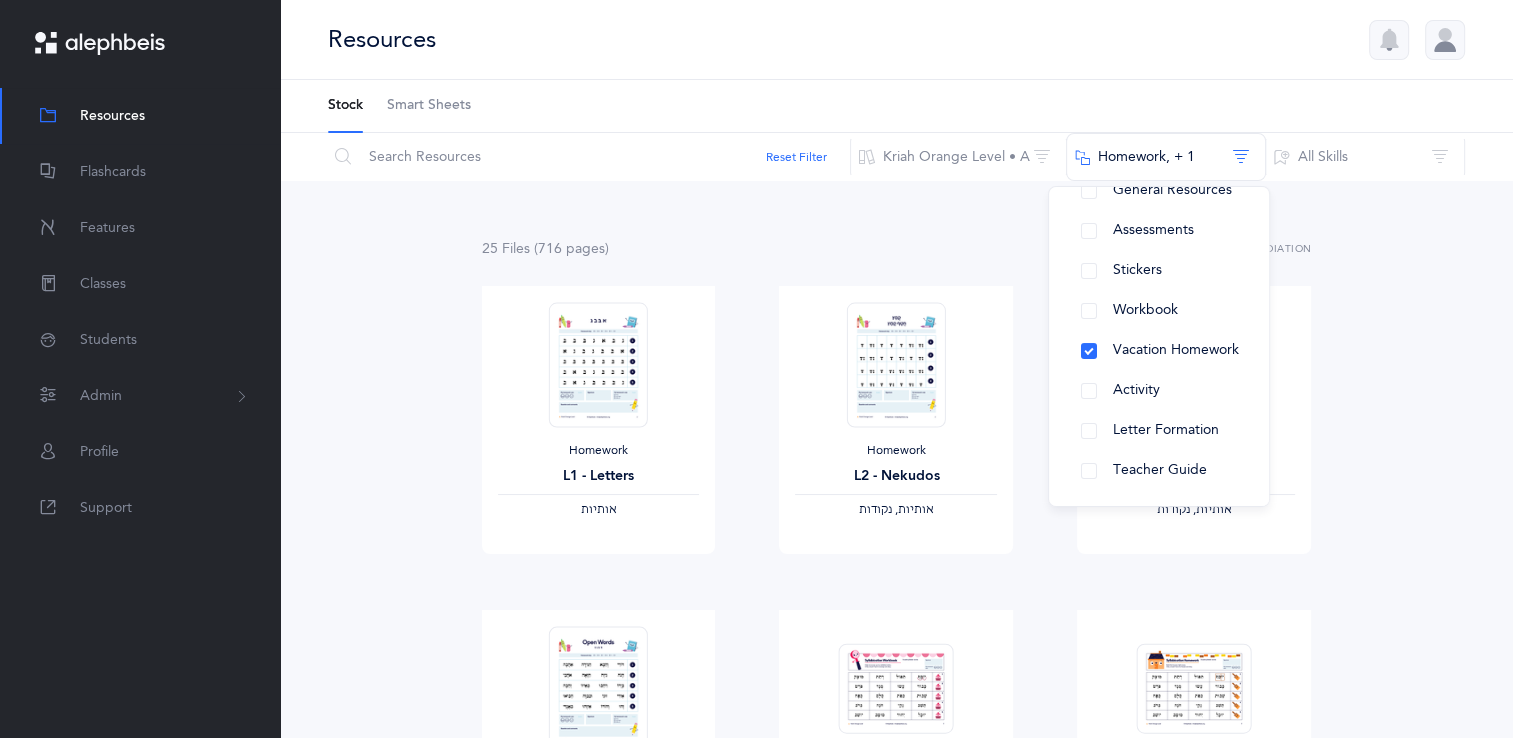 click on "25
File s
(716 page s )
Remediation
Homework
L1 - Letters
‫אותיות‬   View       Homework
L2 - Nekudos
‫אותיות, נקודות‬   View       Homework
L3 - Letters & Nekudos
‫אותיות, נקודות‬   View       Homework
L4 - Open Words
‫הברות בודדות‬   View       Homework
Syllabication (Scooping)
Syllabication   View       Homework
Syllabication (Houses)
Syllabication   View       Homework
L5 - Closed Words
‫חיבור האותיות‬   View       Homework       View" at bounding box center [896, 1605] 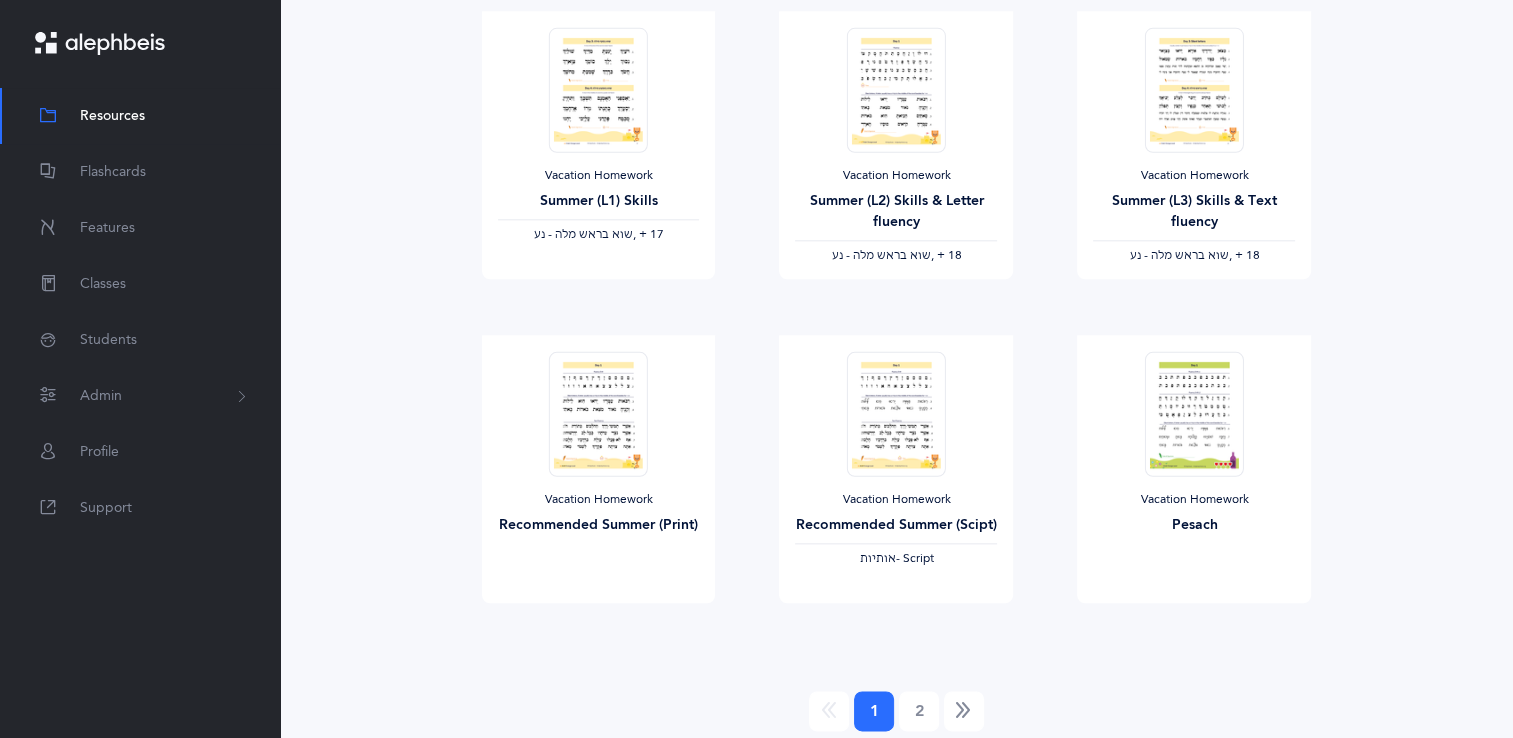 scroll, scrollTop: 2251, scrollLeft: 0, axis: vertical 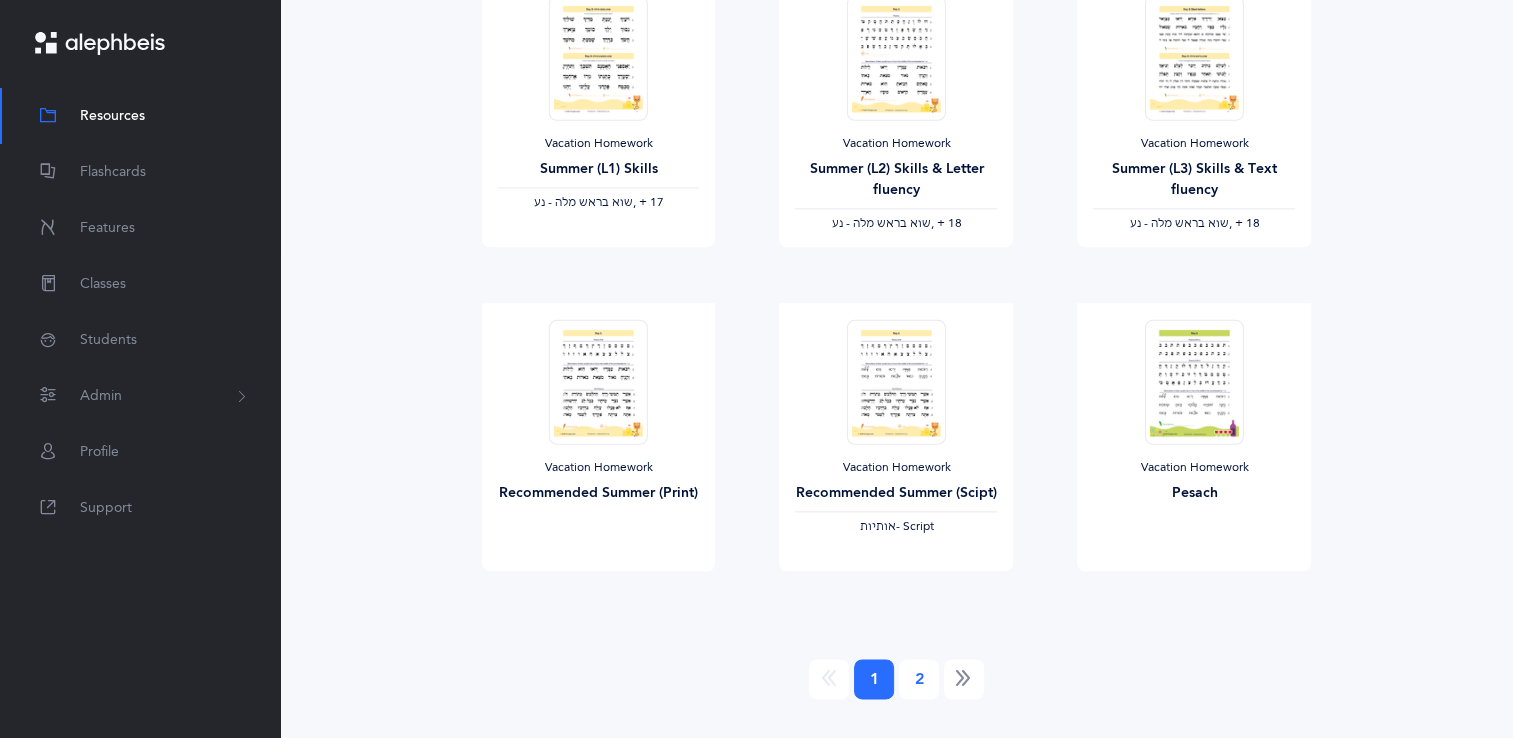 click on "2" at bounding box center (919, 679) 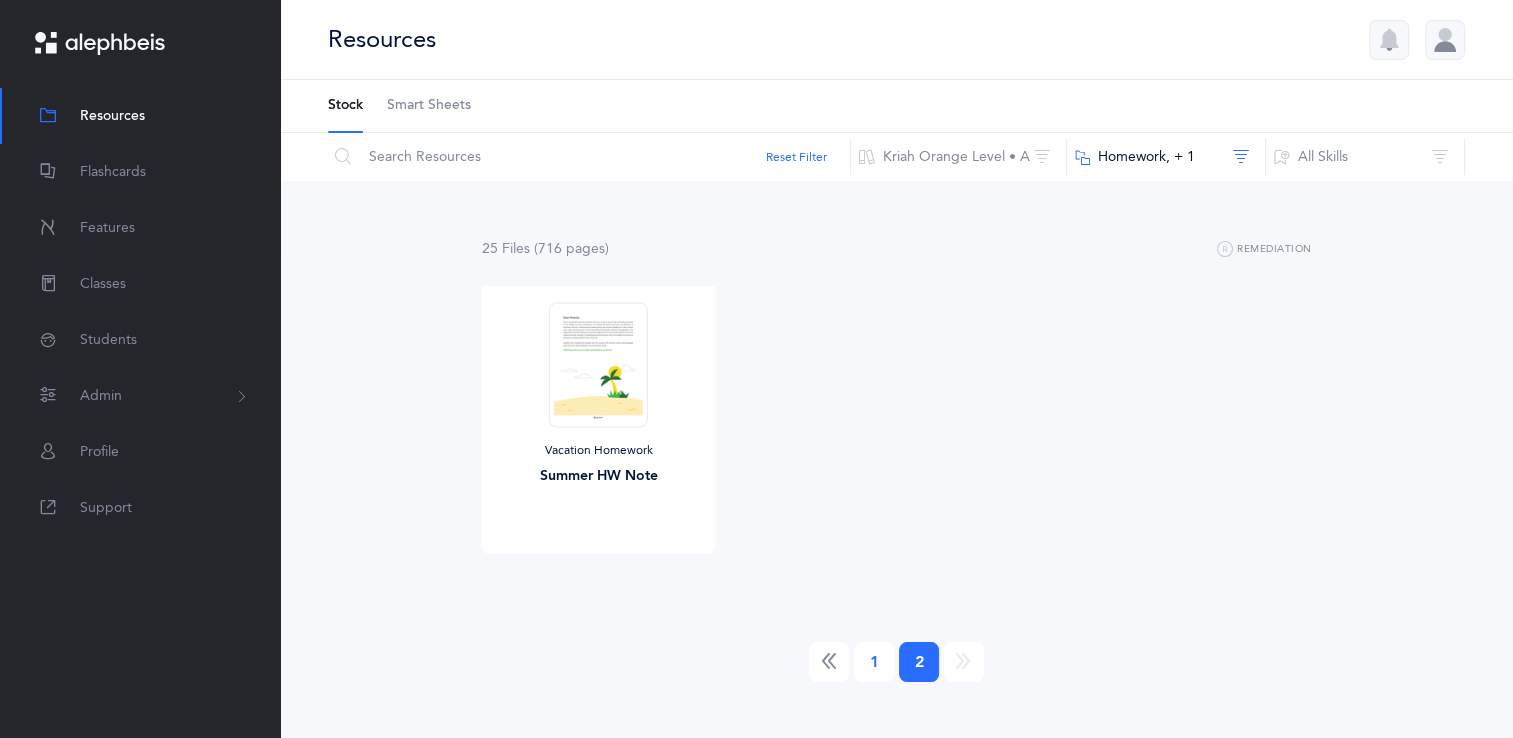 click on "1" at bounding box center [874, 662] 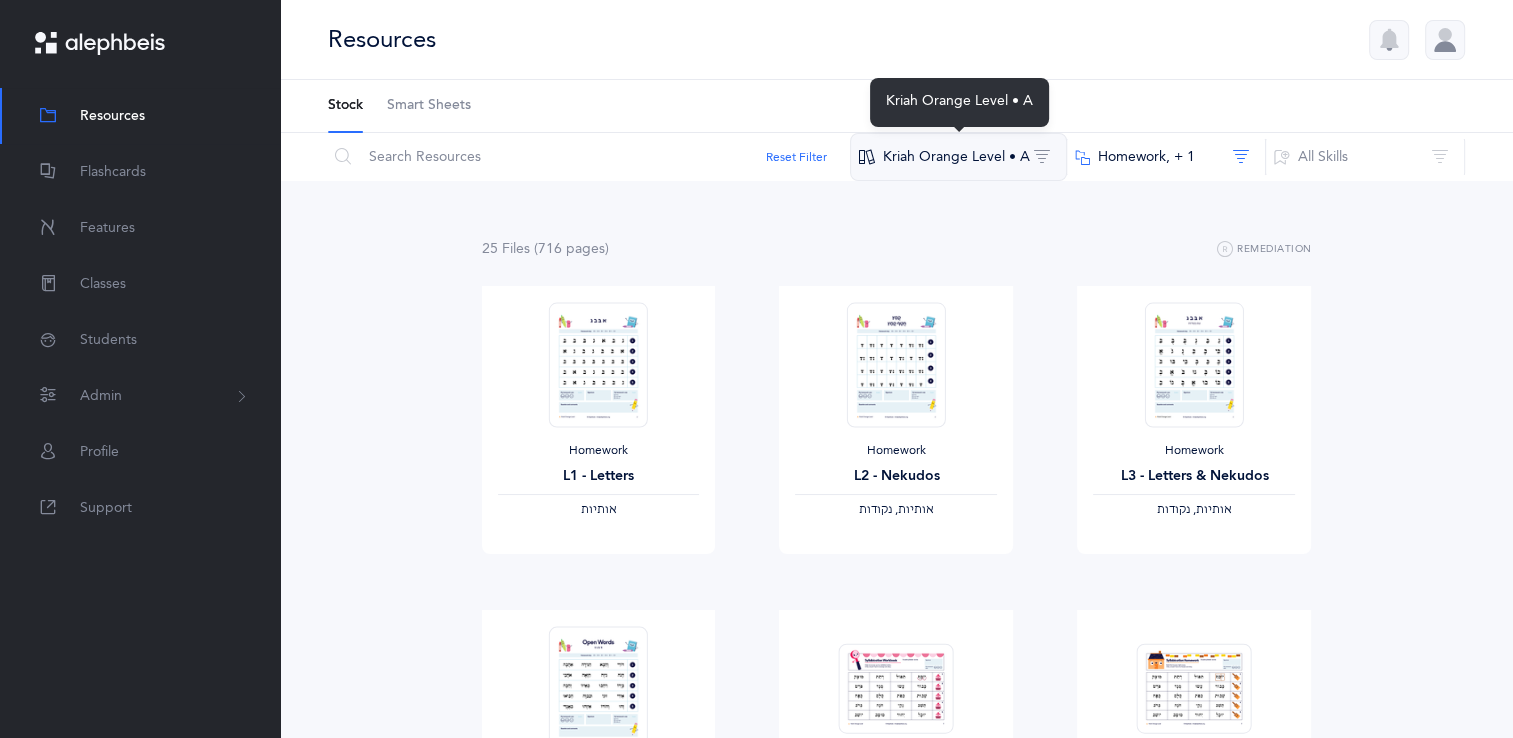 click on "Kriah Orange Level • A" at bounding box center [958, 157] 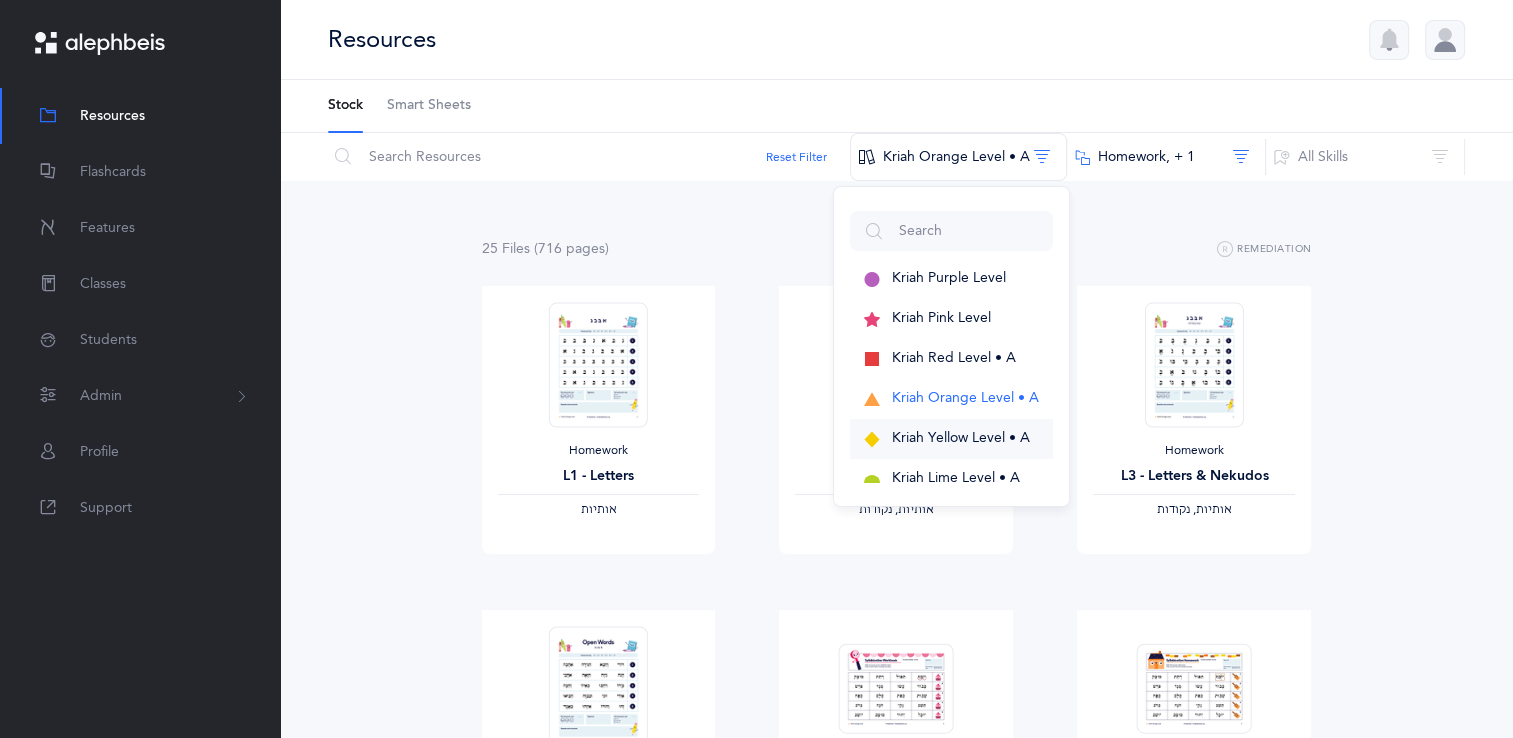 click on "Kriah Yellow Level • A" at bounding box center (961, 438) 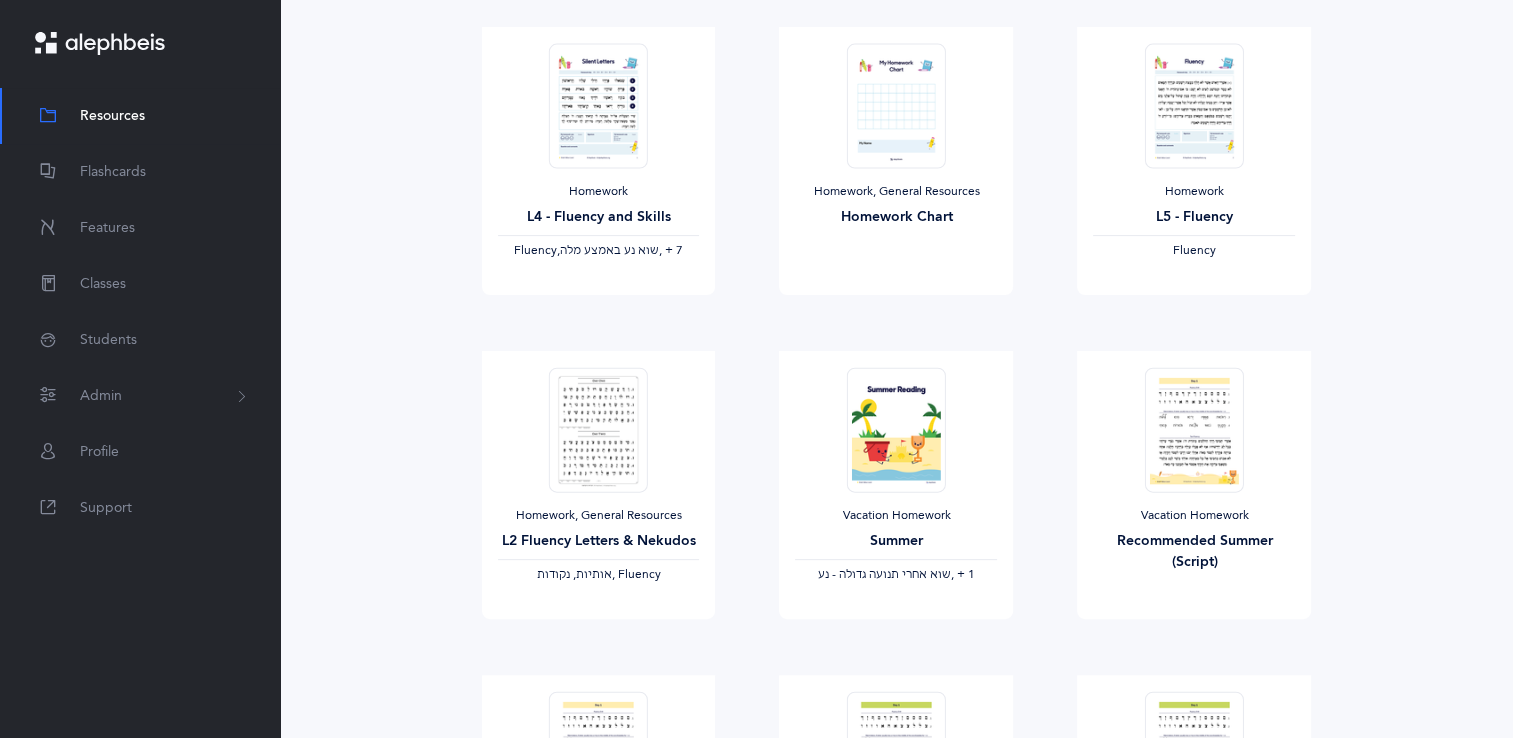 scroll, scrollTop: 580, scrollLeft: 0, axis: vertical 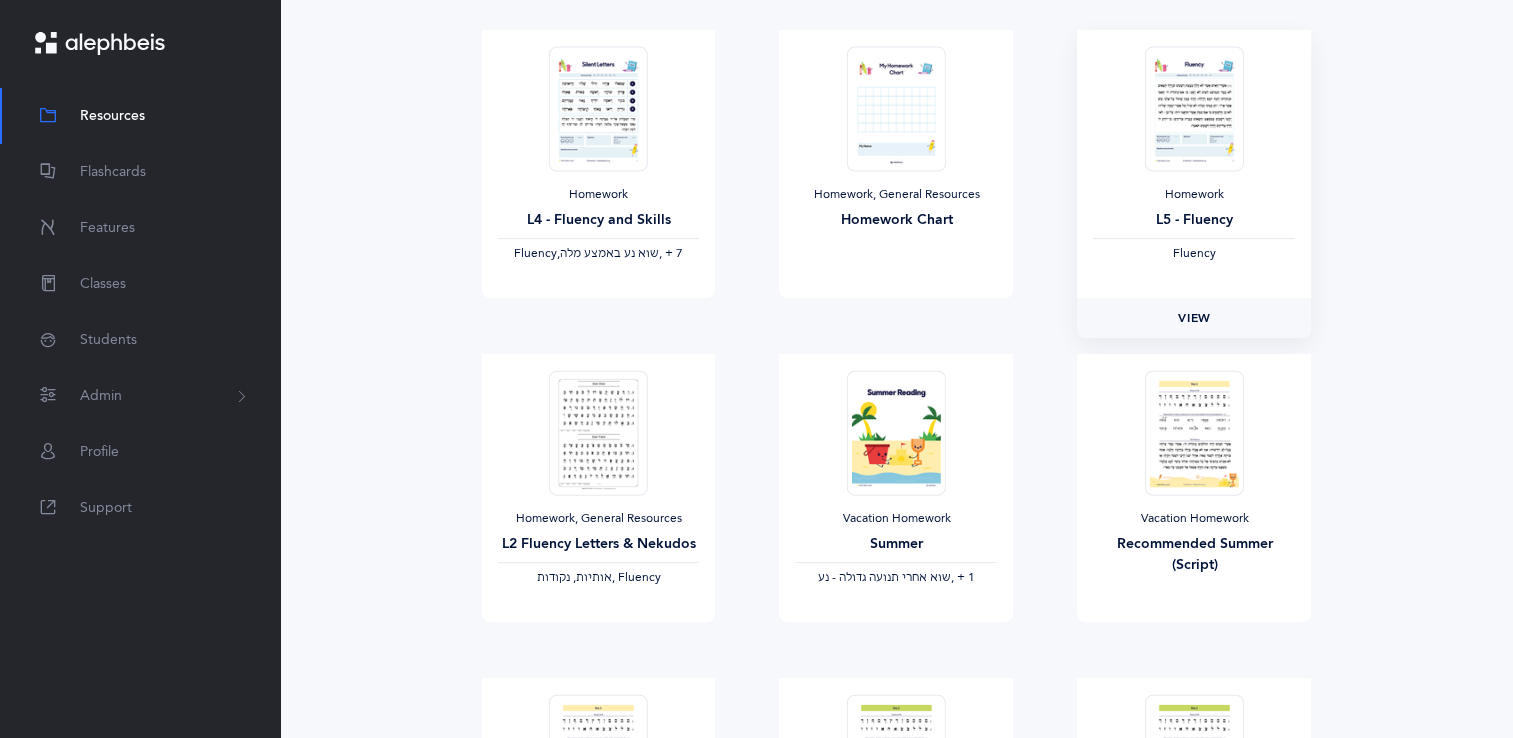 click on "View" at bounding box center (1194, 318) 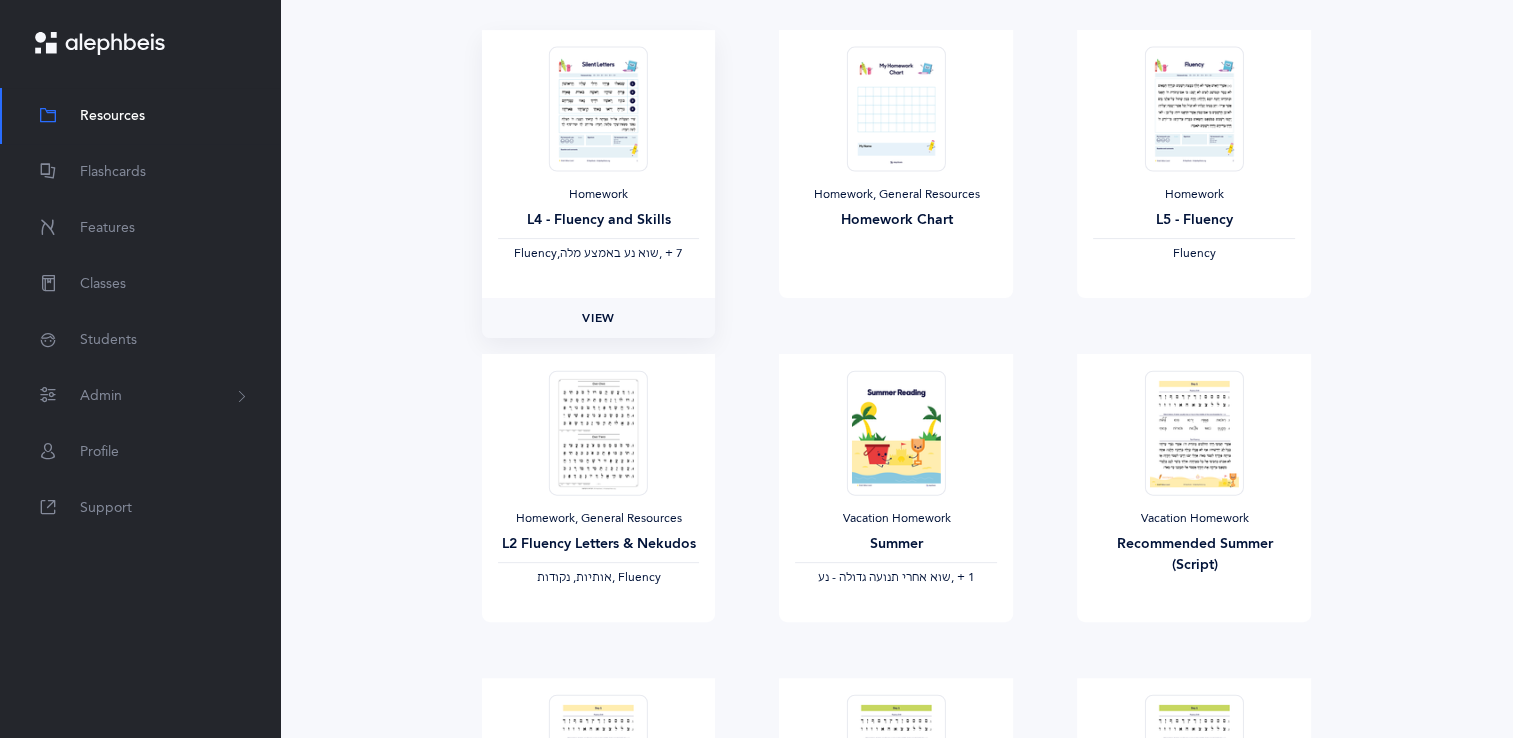 click on "View" at bounding box center (599, 318) 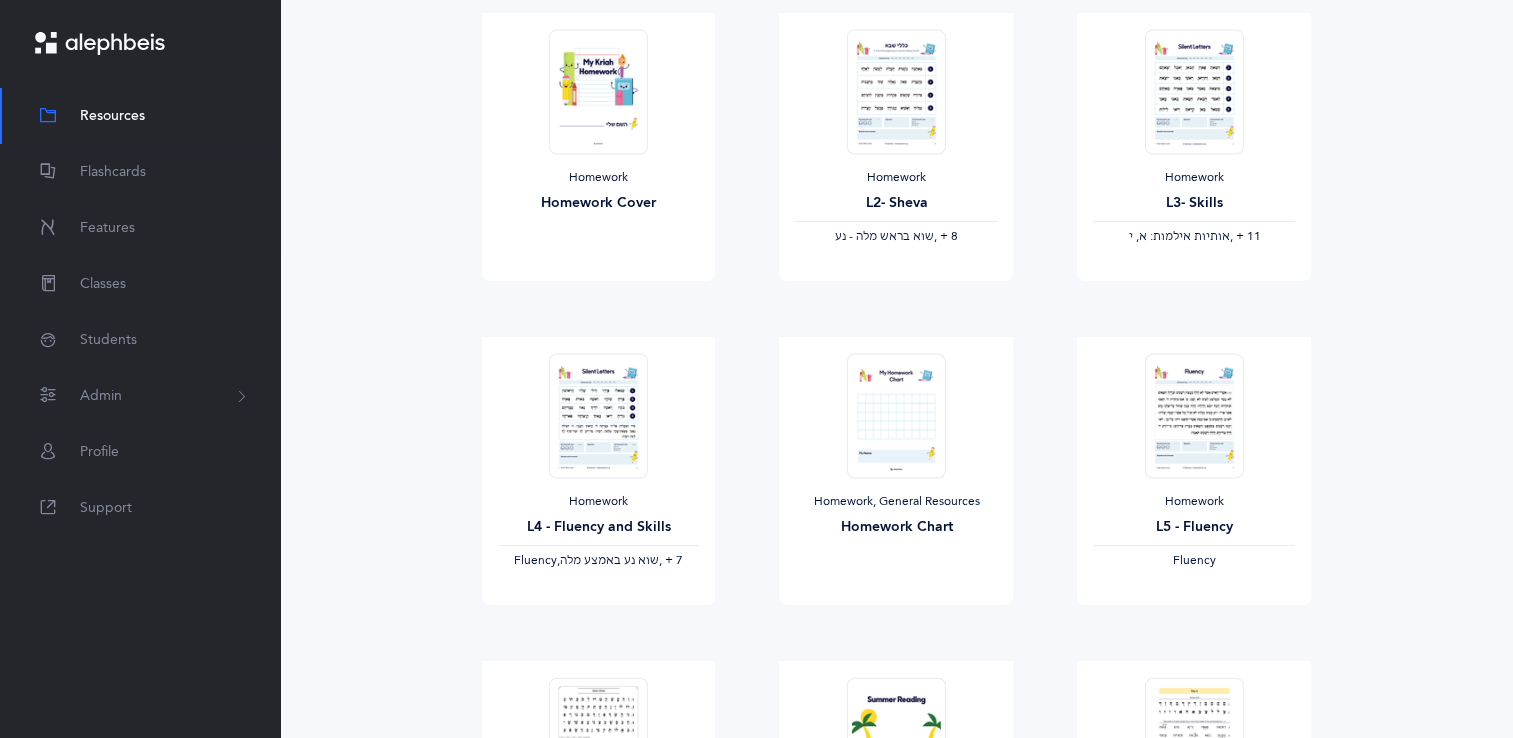scroll, scrollTop: 60, scrollLeft: 0, axis: vertical 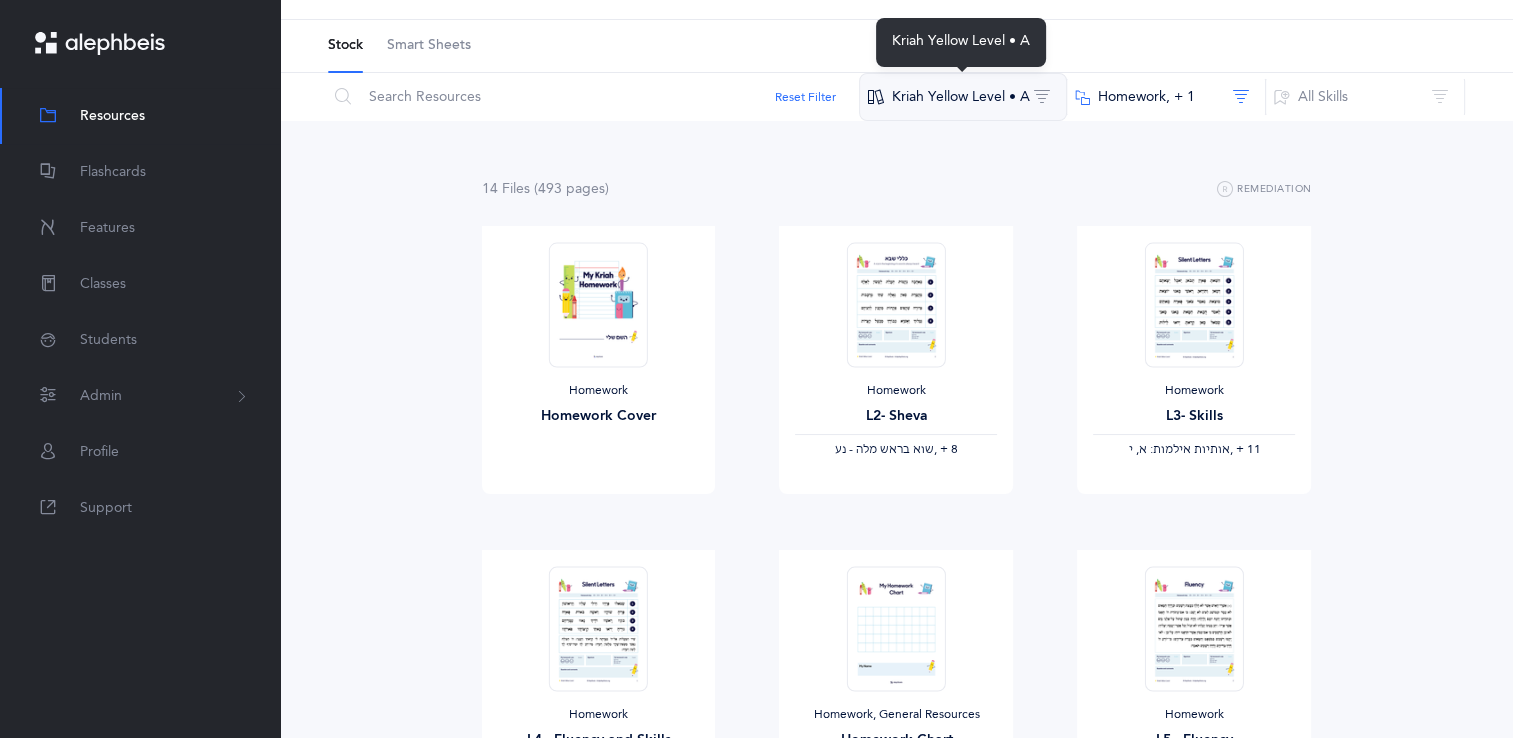click on "Kriah Yellow Level • A" at bounding box center [963, 97] 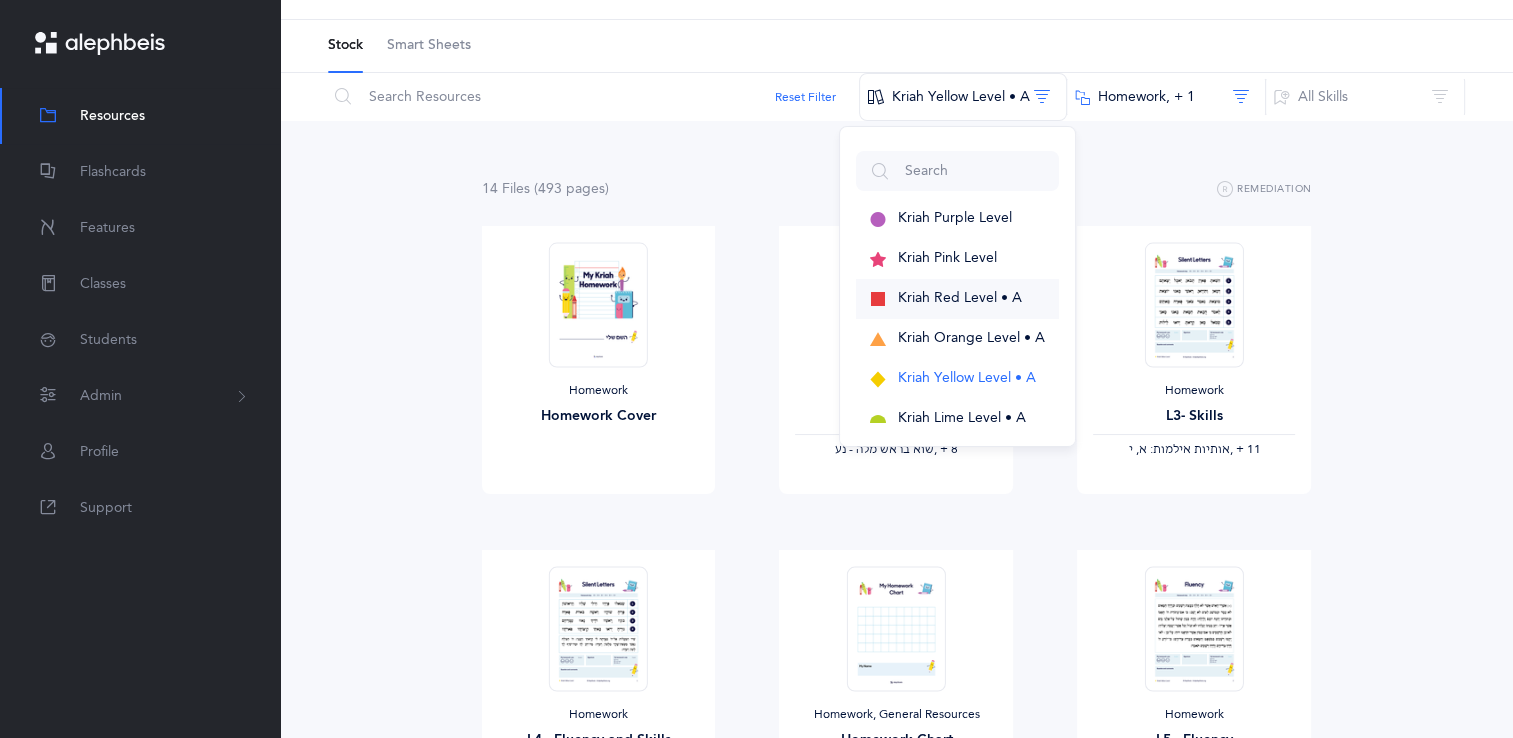 click on "Kriah Red Level • A" at bounding box center [960, 298] 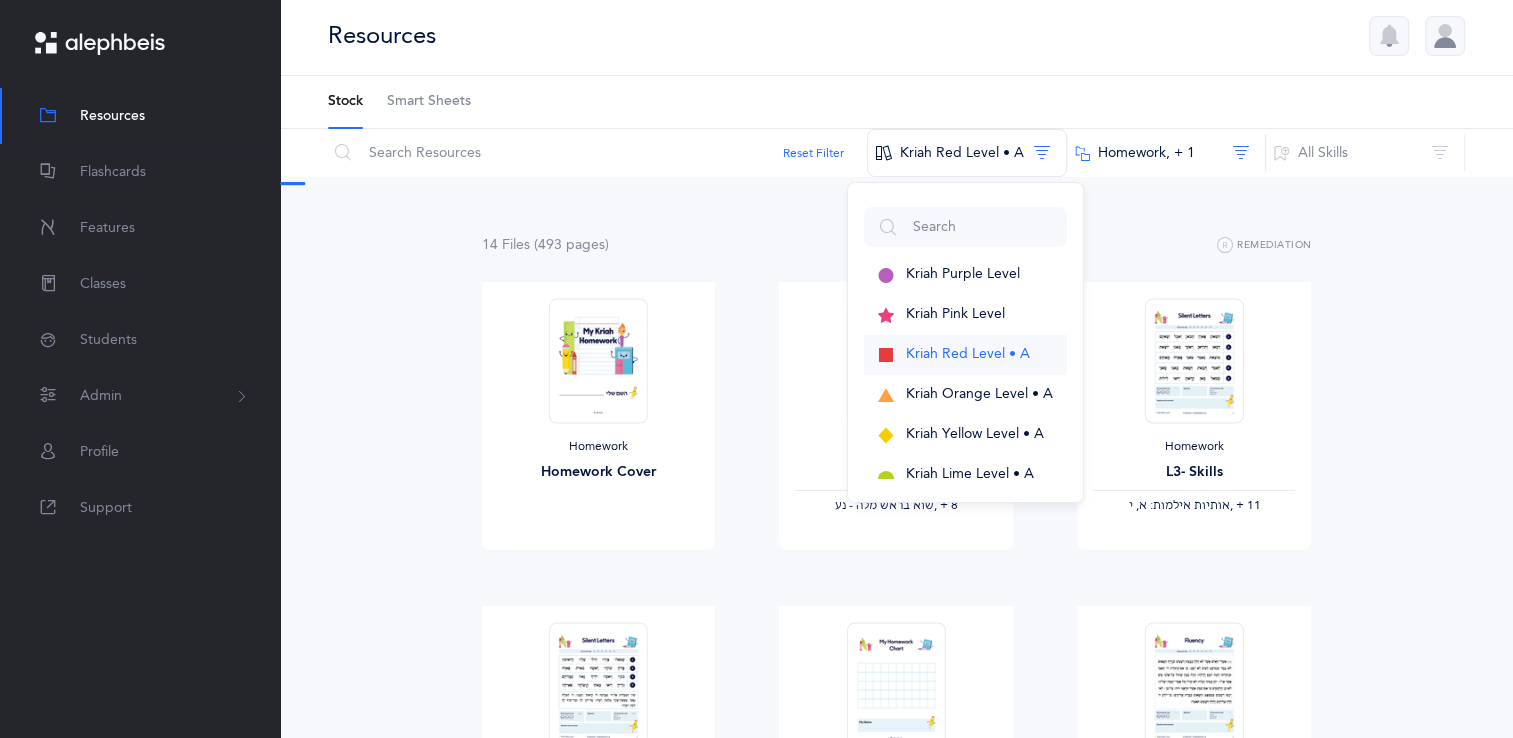 scroll, scrollTop: 0, scrollLeft: 0, axis: both 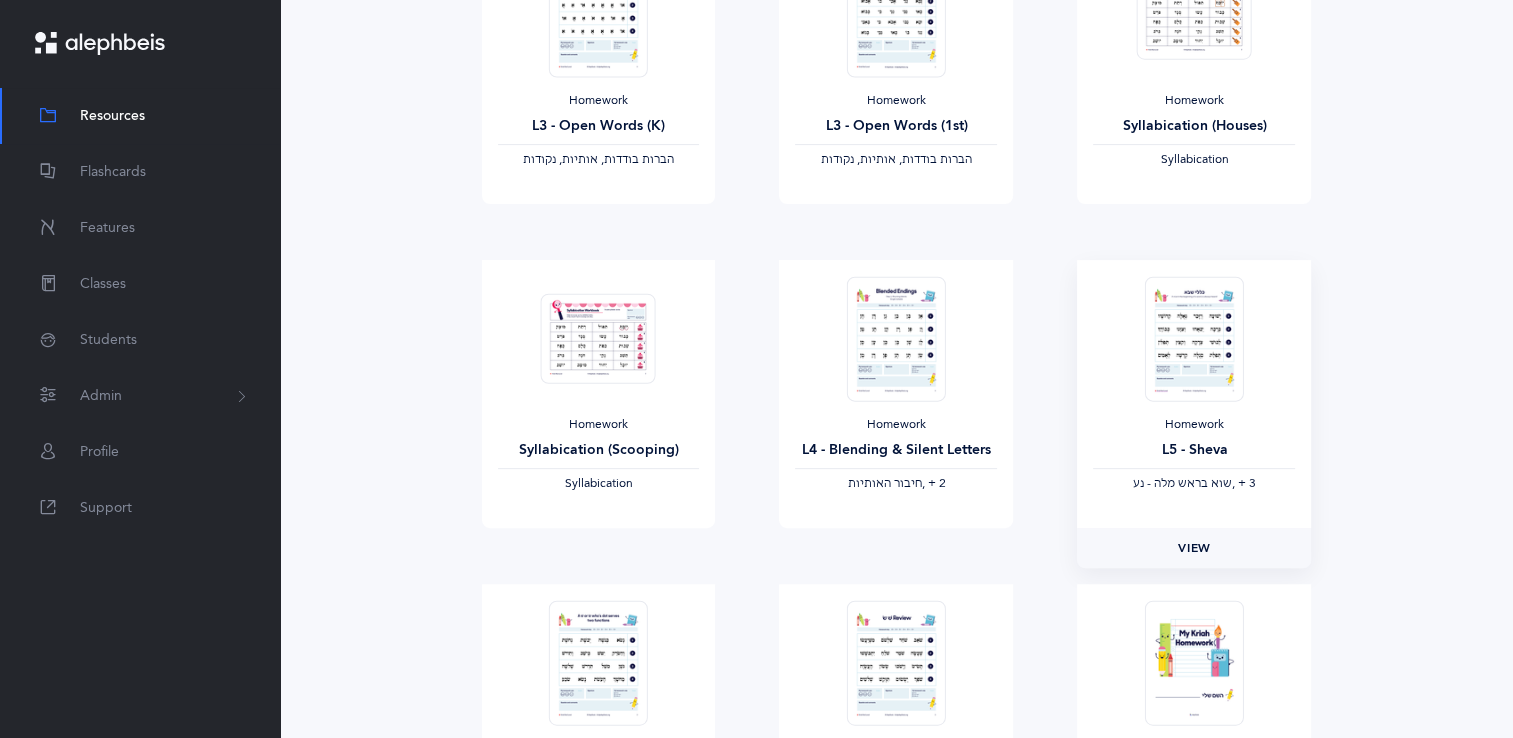 click on "View" at bounding box center [1194, 548] 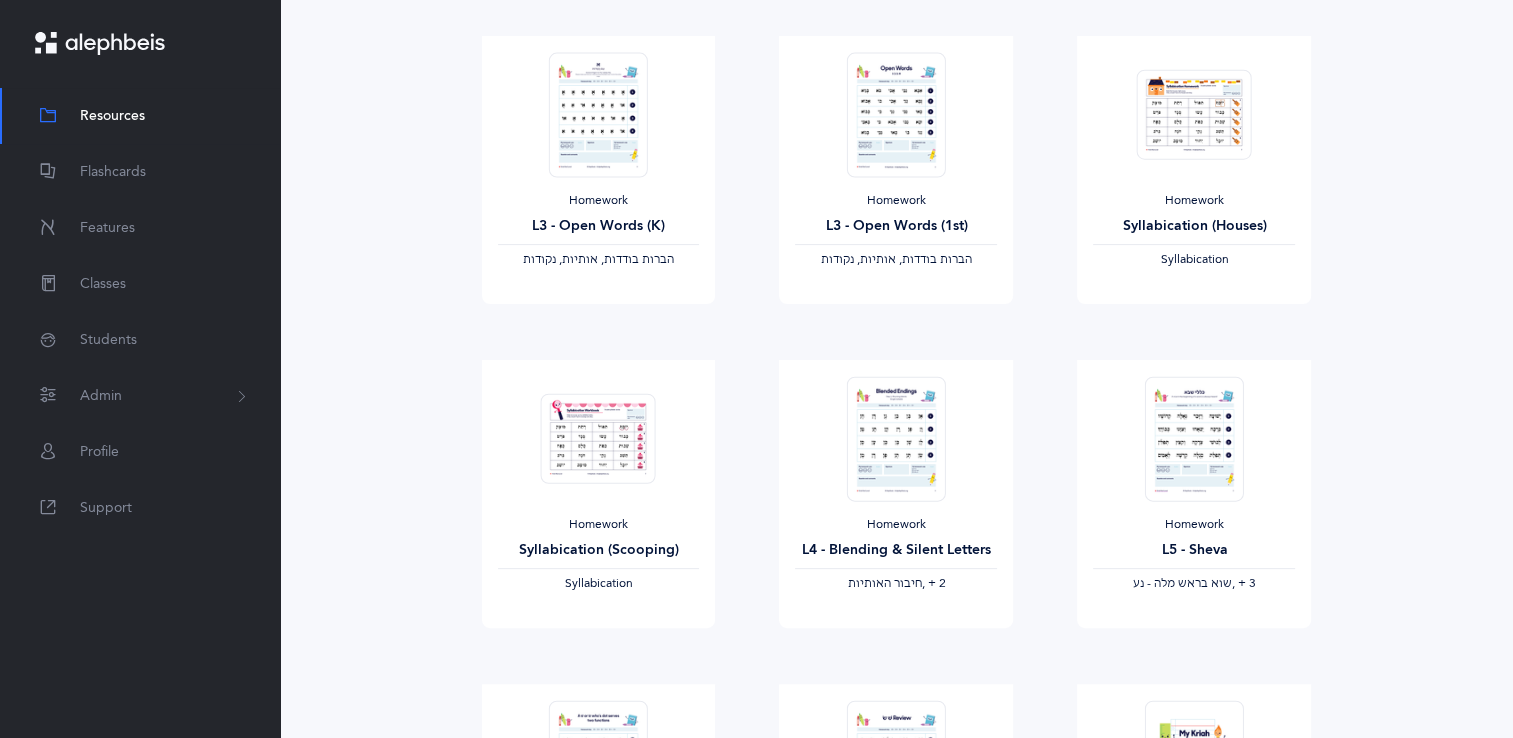 scroll, scrollTop: 0, scrollLeft: 0, axis: both 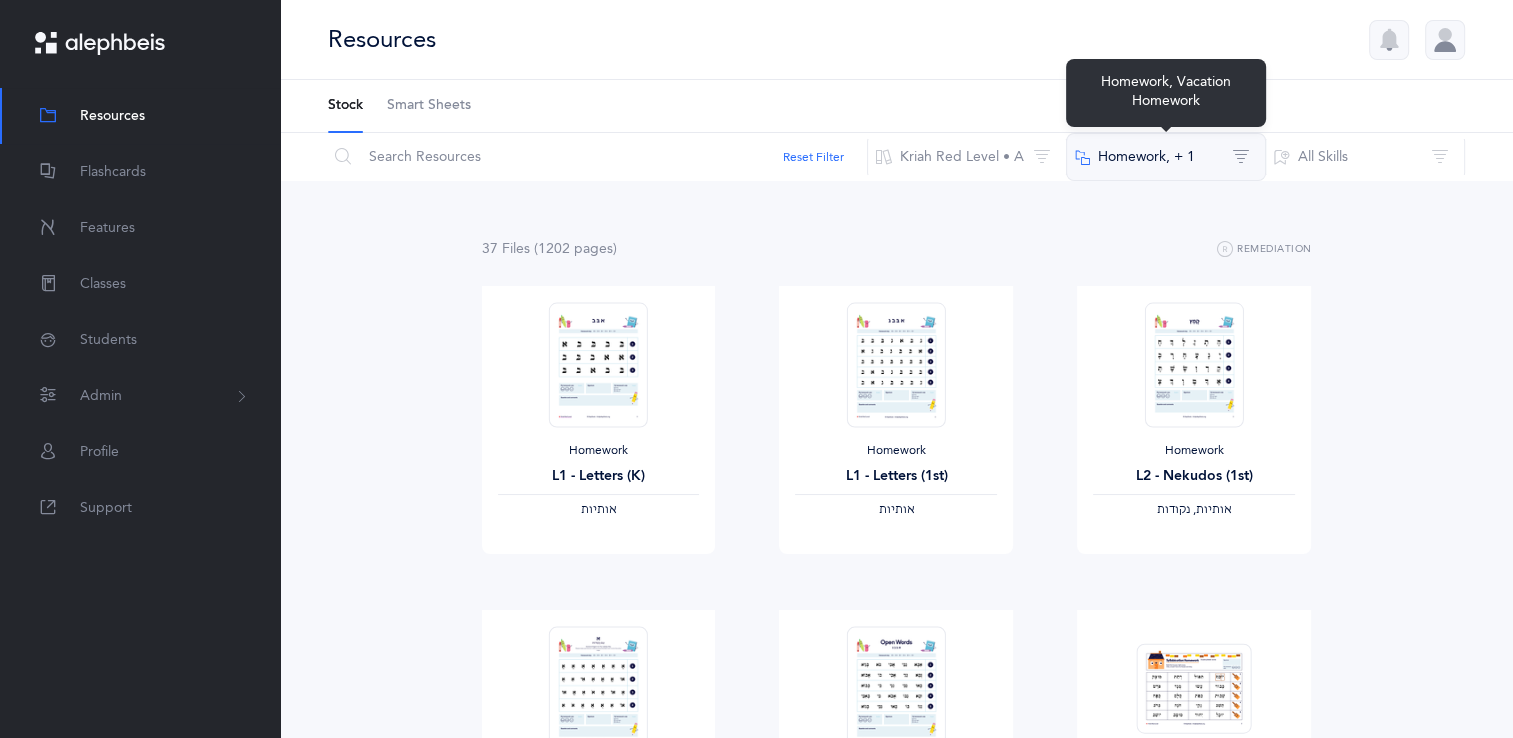 click on "Homework‪, + 1‬" at bounding box center (1166, 157) 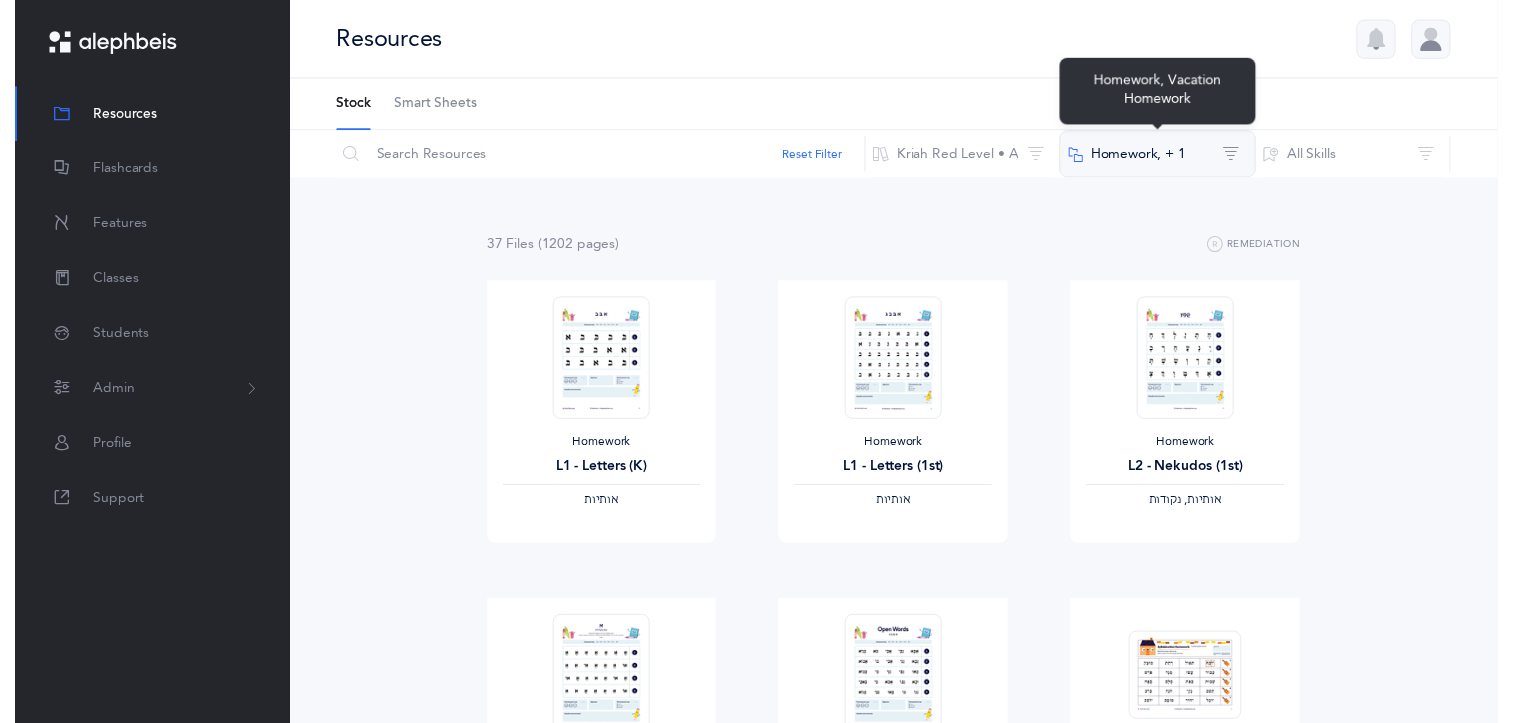 scroll, scrollTop: 0, scrollLeft: 0, axis: both 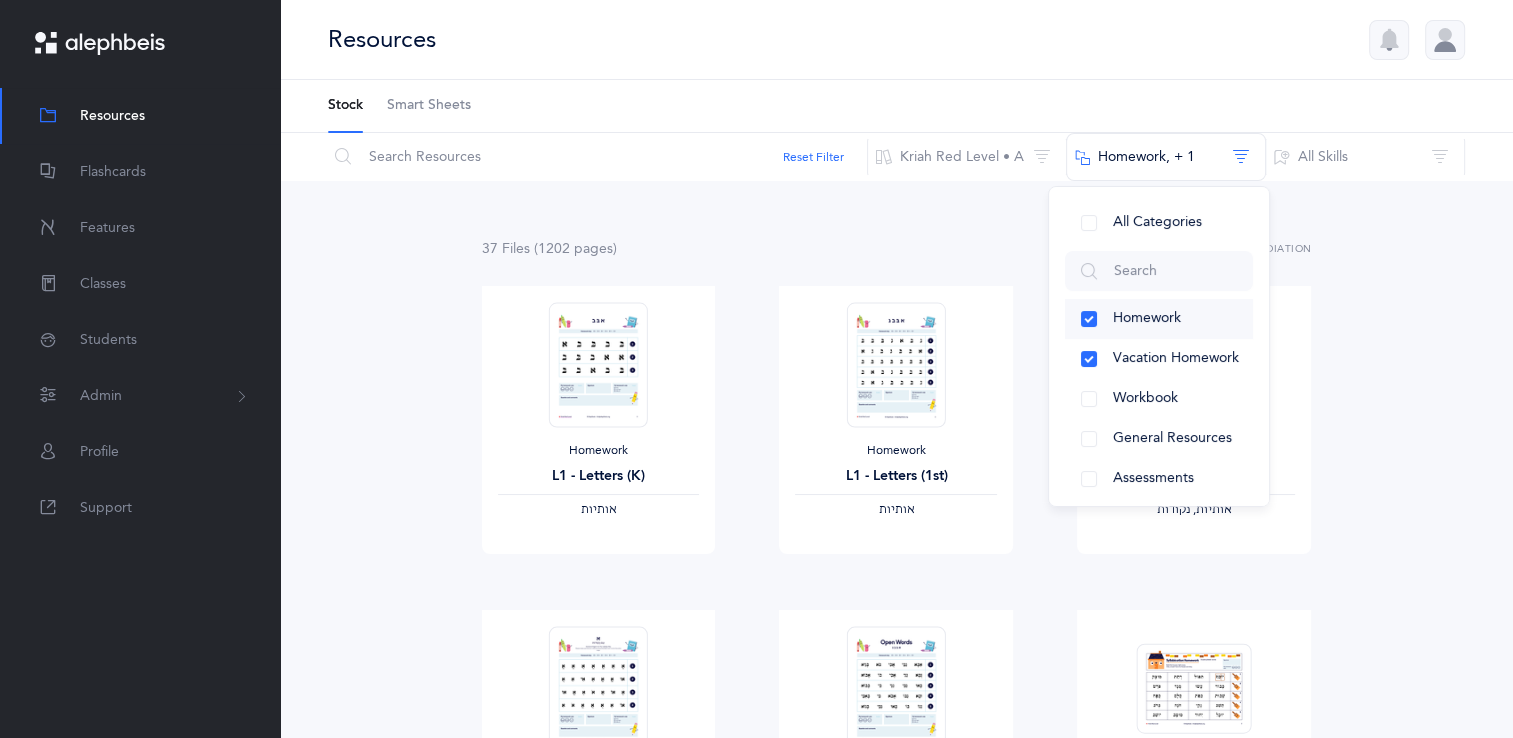 click on "Homework" at bounding box center [1159, 319] 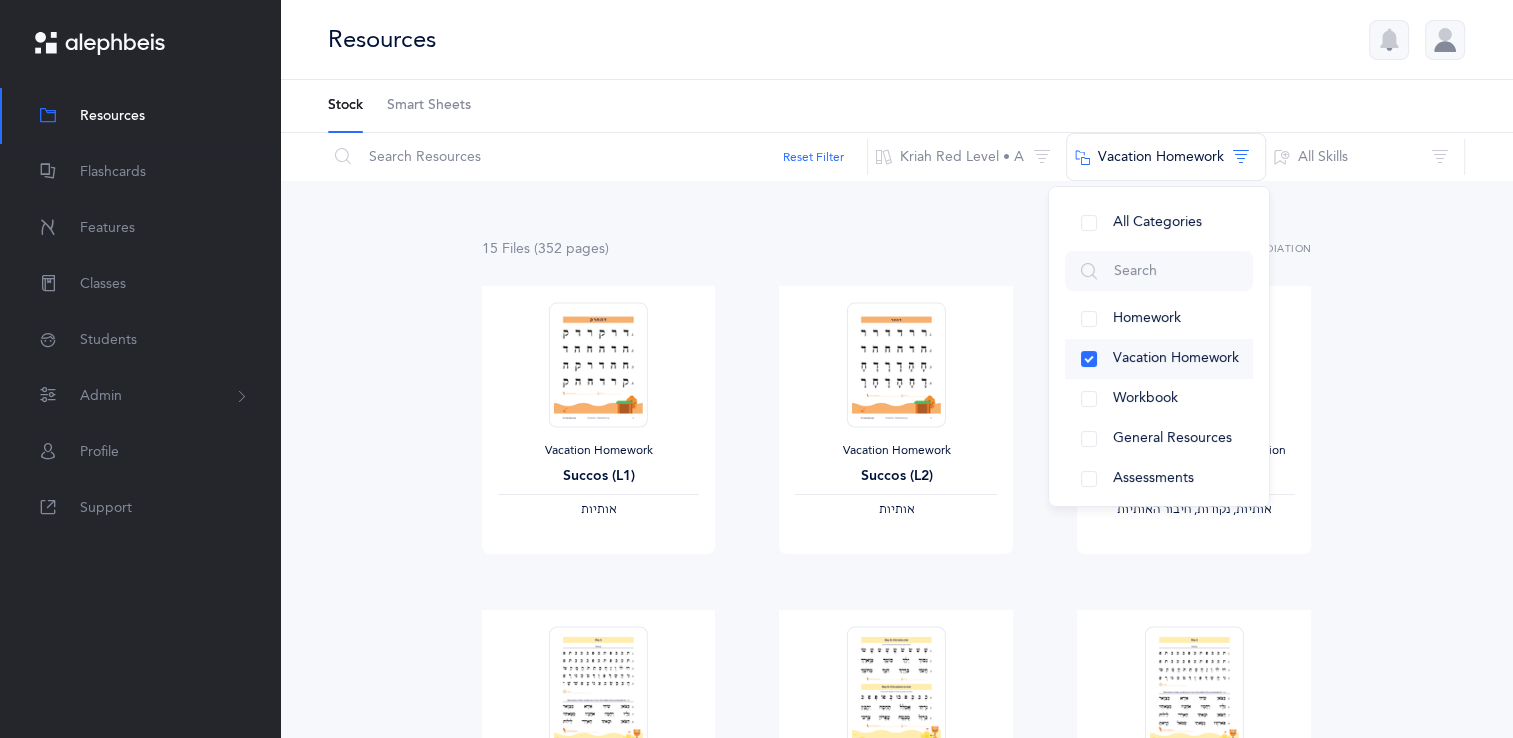 click on "Vacation Homework" at bounding box center [1159, 359] 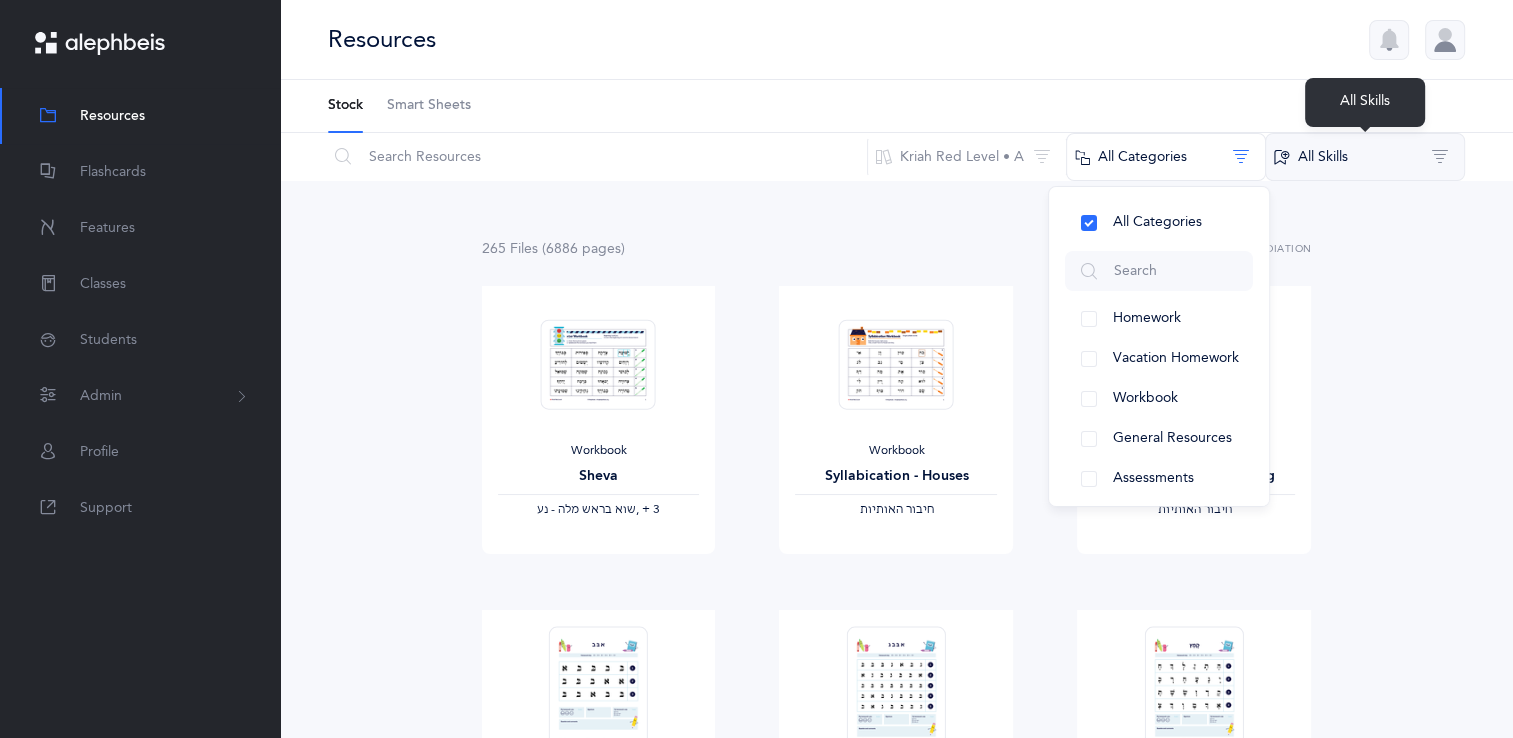 click on "All Skills" at bounding box center [1365, 157] 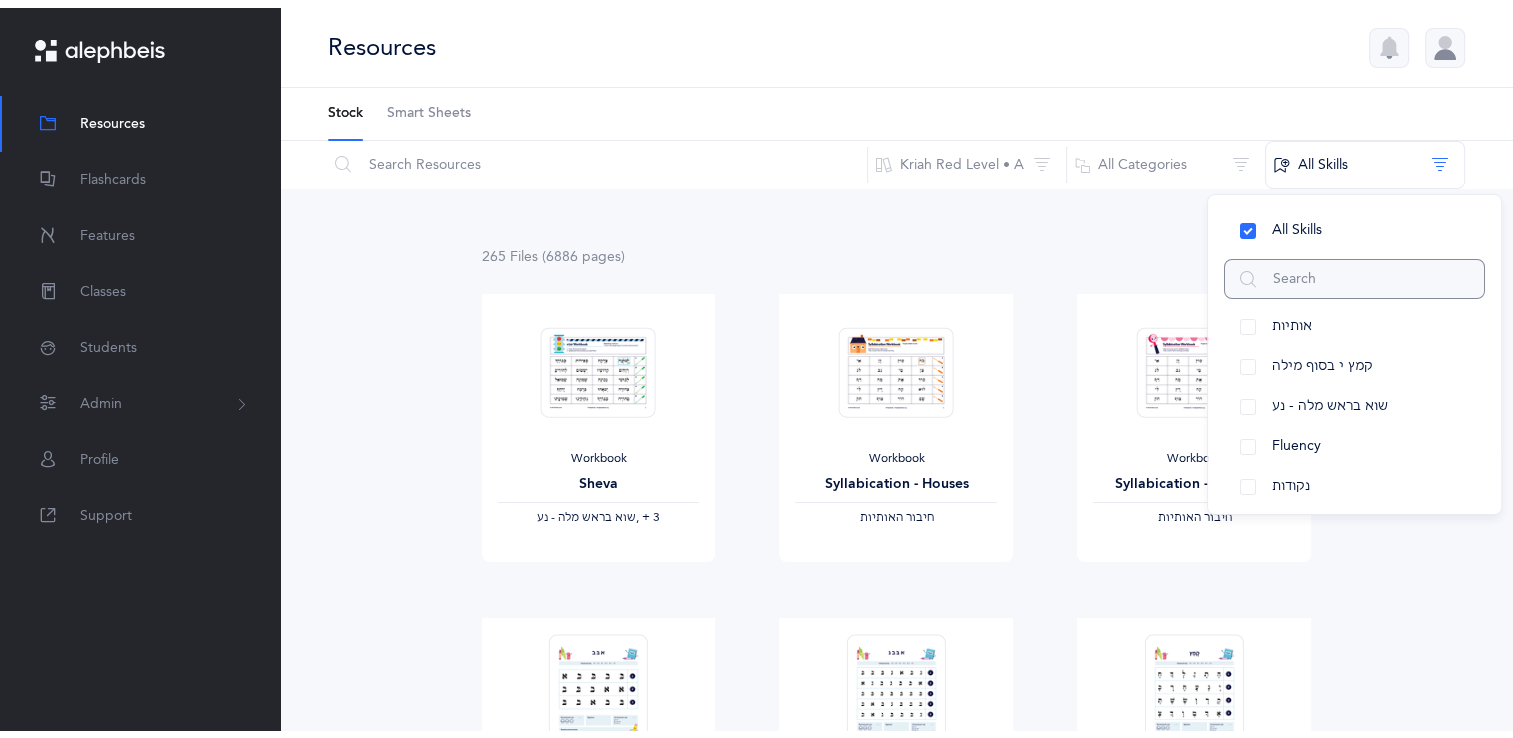 scroll, scrollTop: 31, scrollLeft: 0, axis: vertical 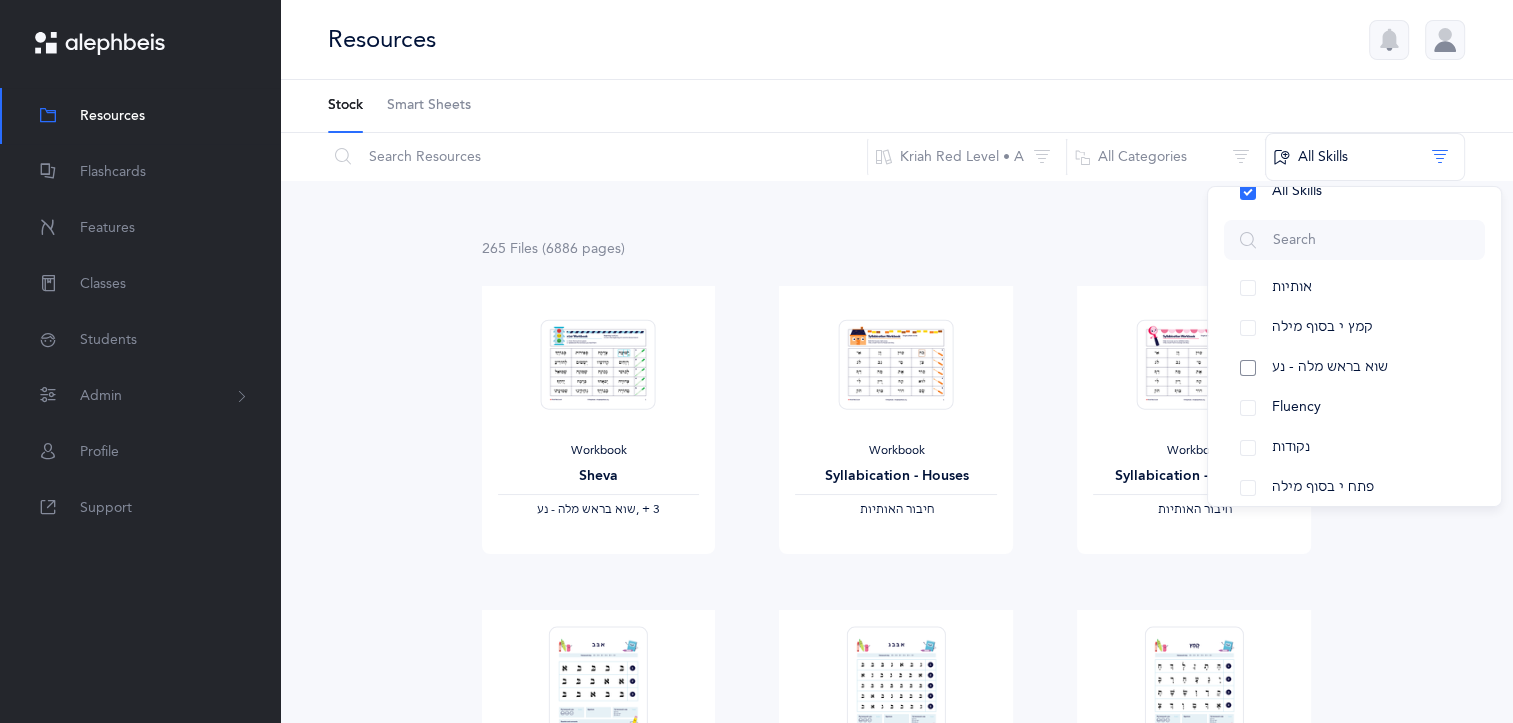click on "שוא בראש מלה - נע" at bounding box center [1354, 368] 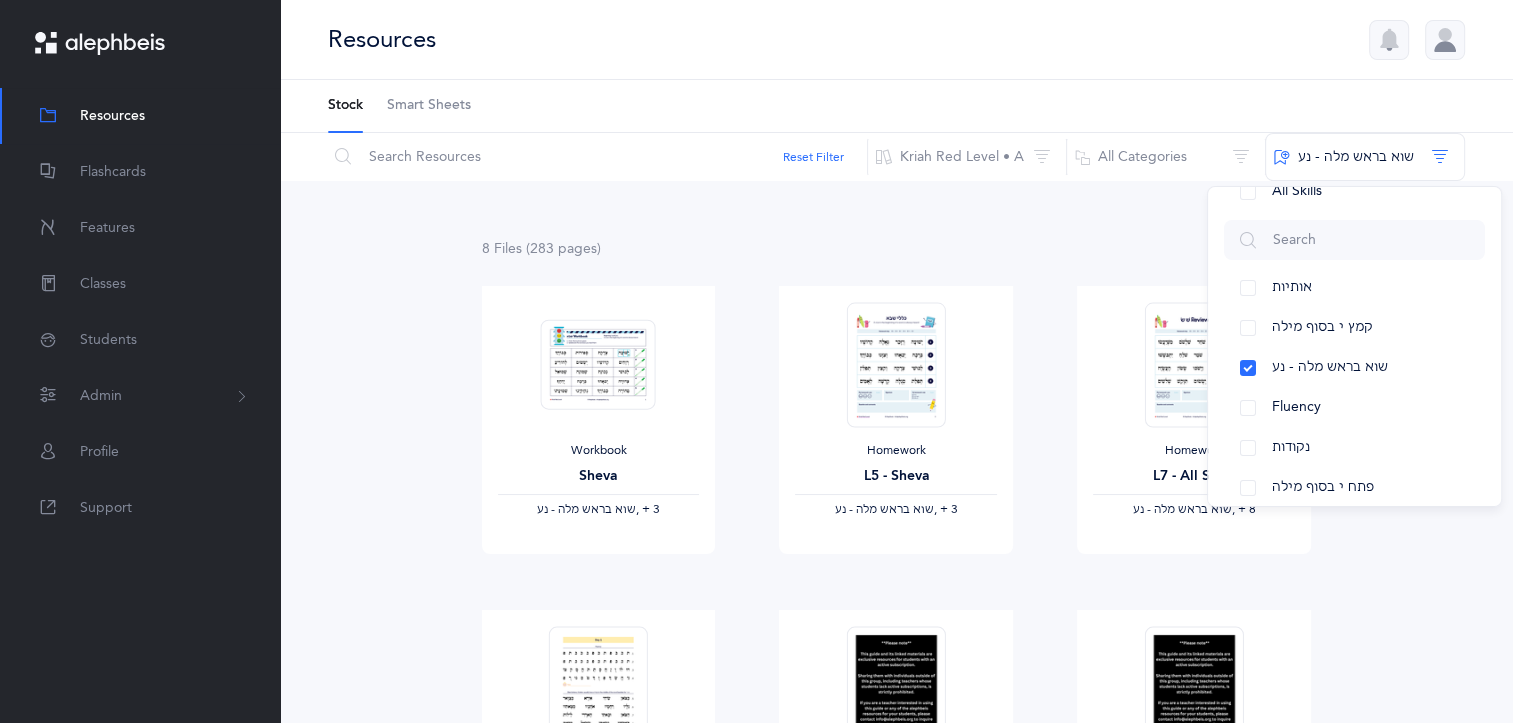 click on "8
File s
(283 page s )
Remediation
Workbook
Sheva
‫שוא בראש מלה - נע‬ ‪, + 3‬   View       Homework
L5 - Sheva
‫שוא בראש מלה - נע‬ ‪, + 3‬   View       Homework
L7 -  All Skills
‫שוא בראש מלה - נע‬ ‪, + 8‬   View       Vacation Homework
Summer (L4) Fluency & All Skills
‫שוא בראש מלה - נע‬ ‪, + 11‬   View       General Resources, Teacher Guide
Teacher's Guide (A) 9th Edition-1st Grade
‫אותיות, שוא בראש מלה - נע‬ ‪, + 4‬   View       General Resources, Teacher Guide     ‪, + 5‬   View       Assessments" at bounding box center (896, 759) 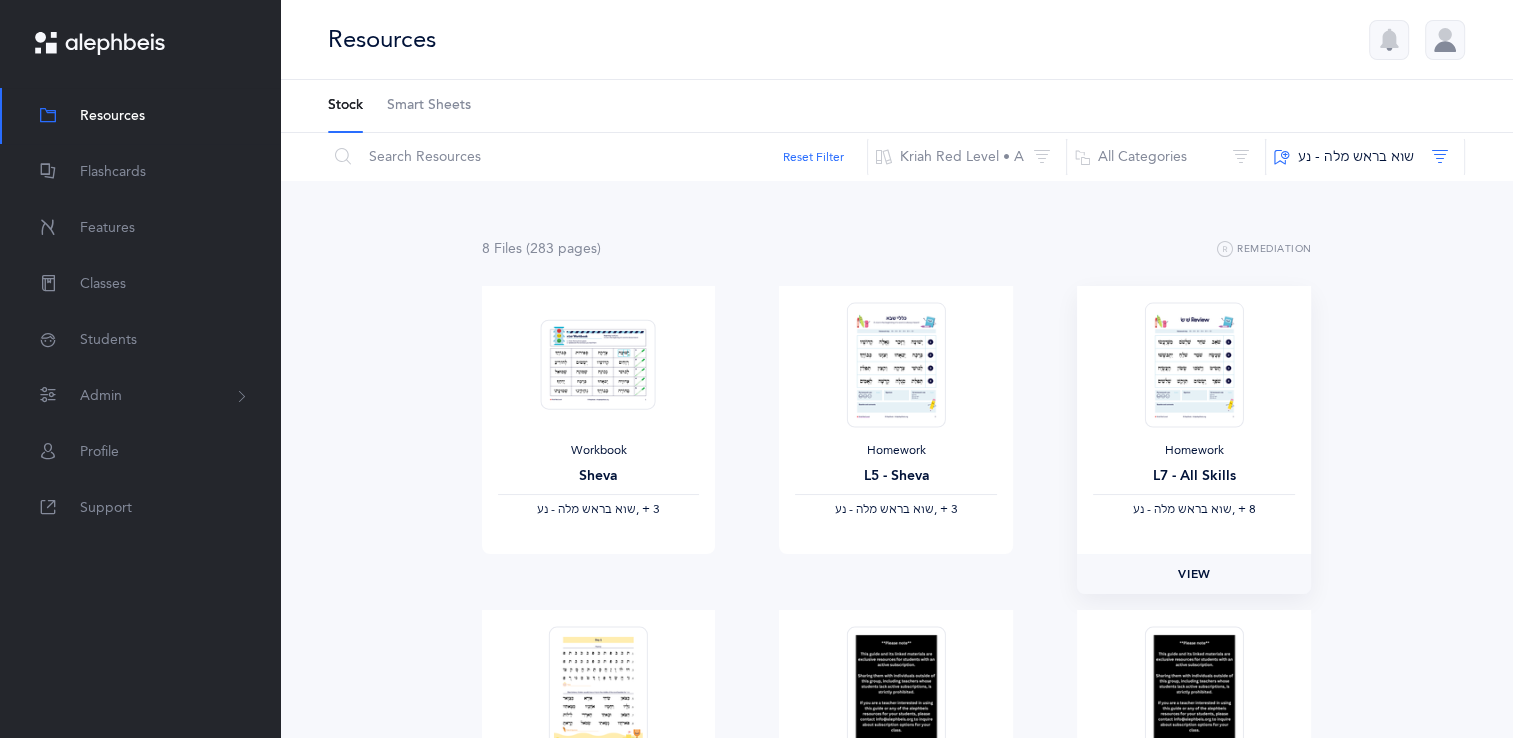 click on "View" at bounding box center (1194, 574) 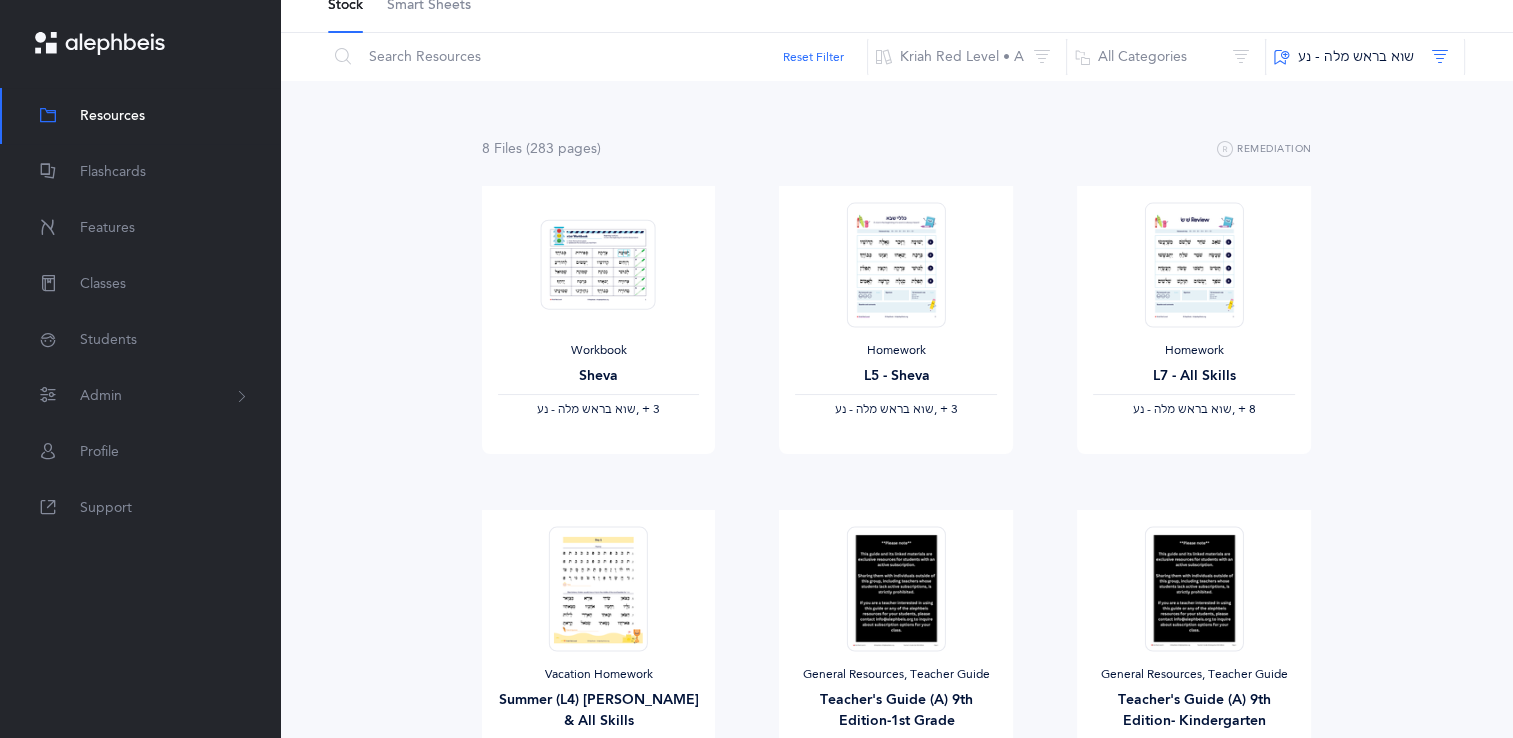 scroll, scrollTop: 0, scrollLeft: 0, axis: both 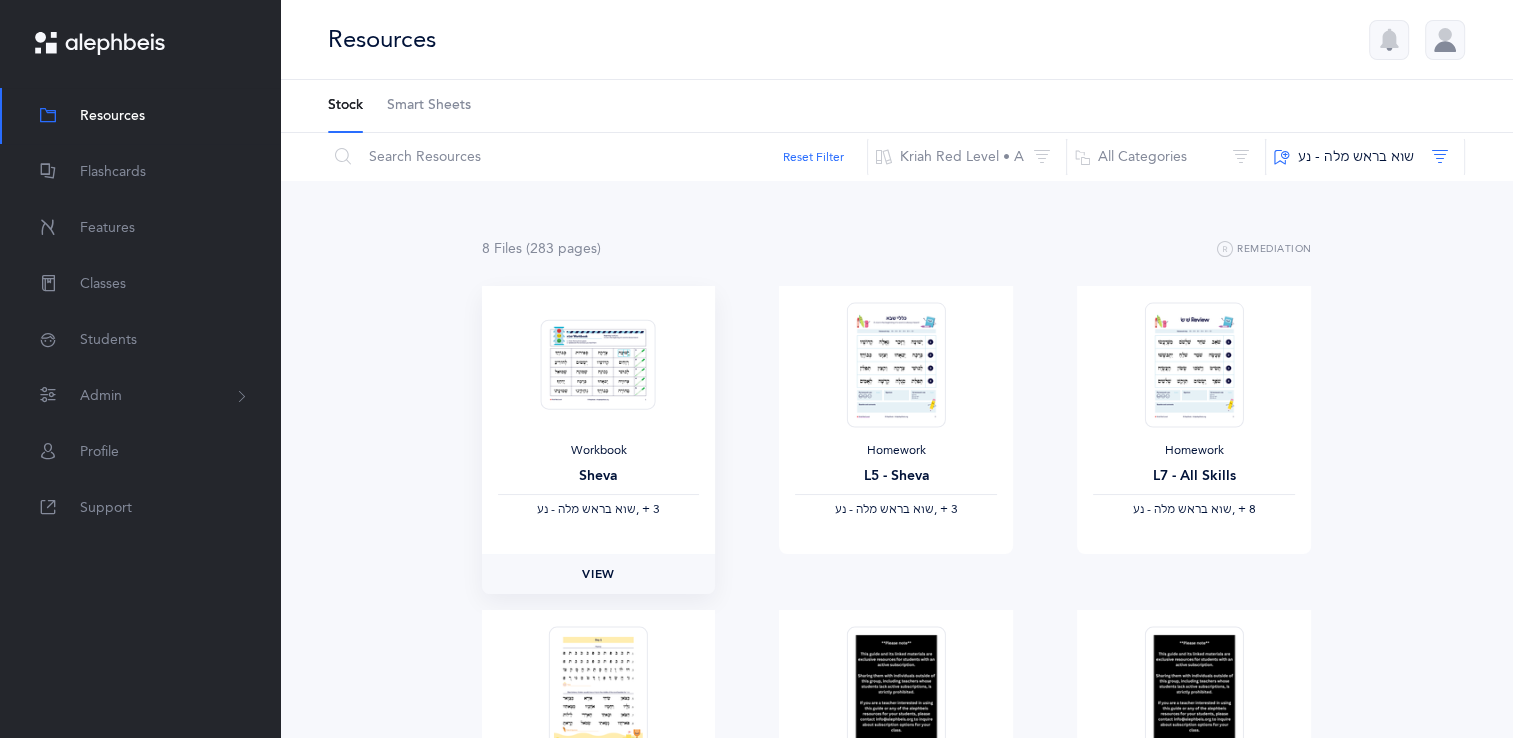 click on "View" at bounding box center [599, 574] 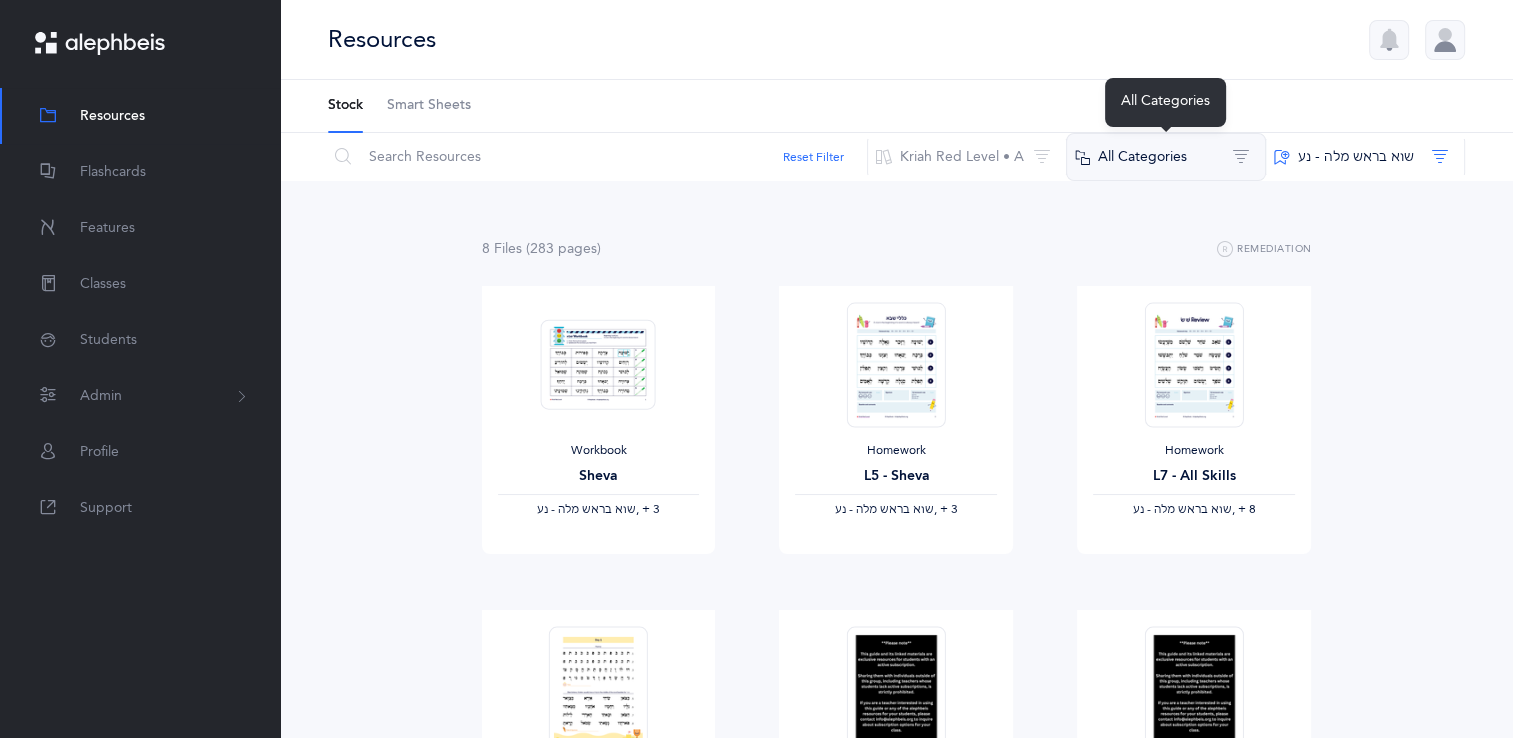 click on "All Categories" at bounding box center (1166, 157) 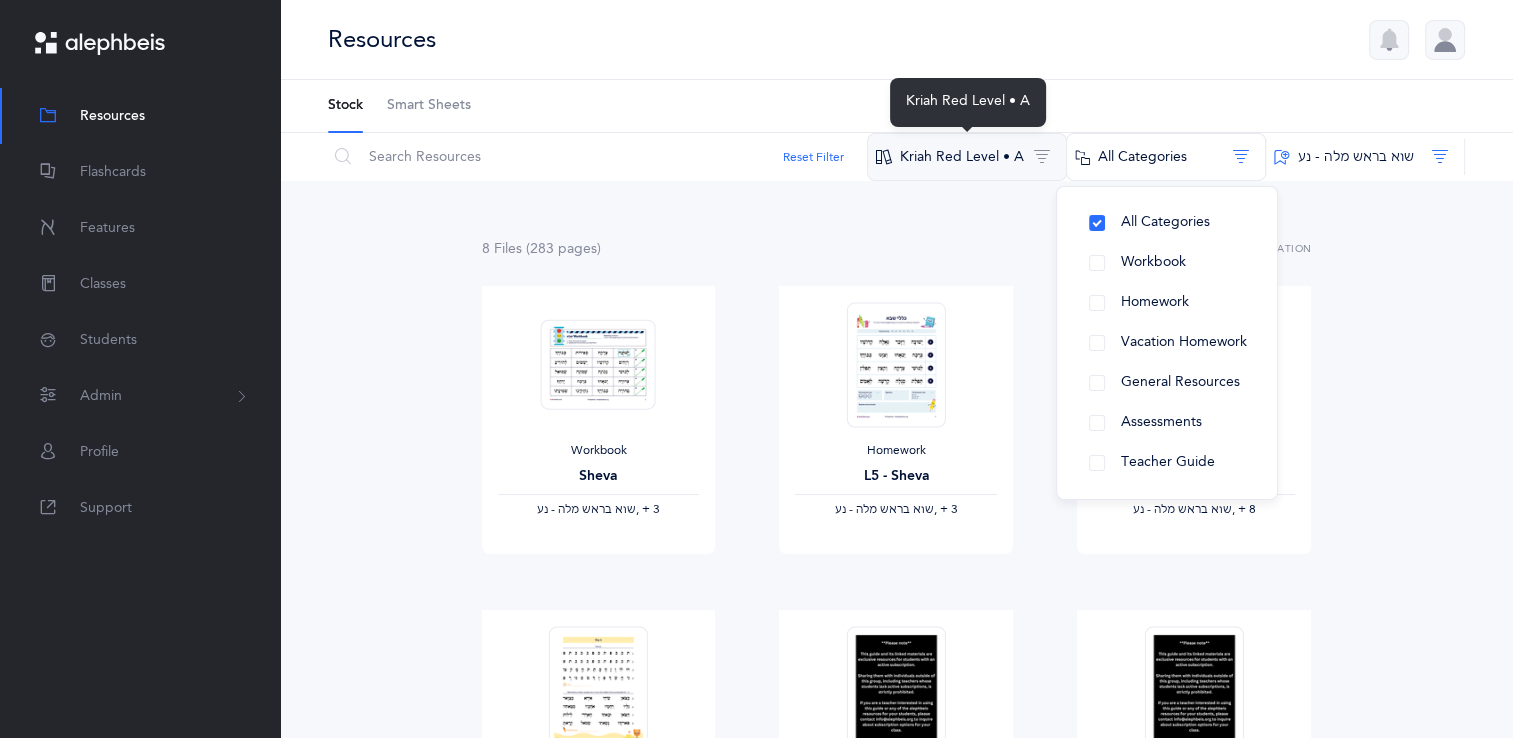click on "Kriah Red Level • A" at bounding box center [967, 157] 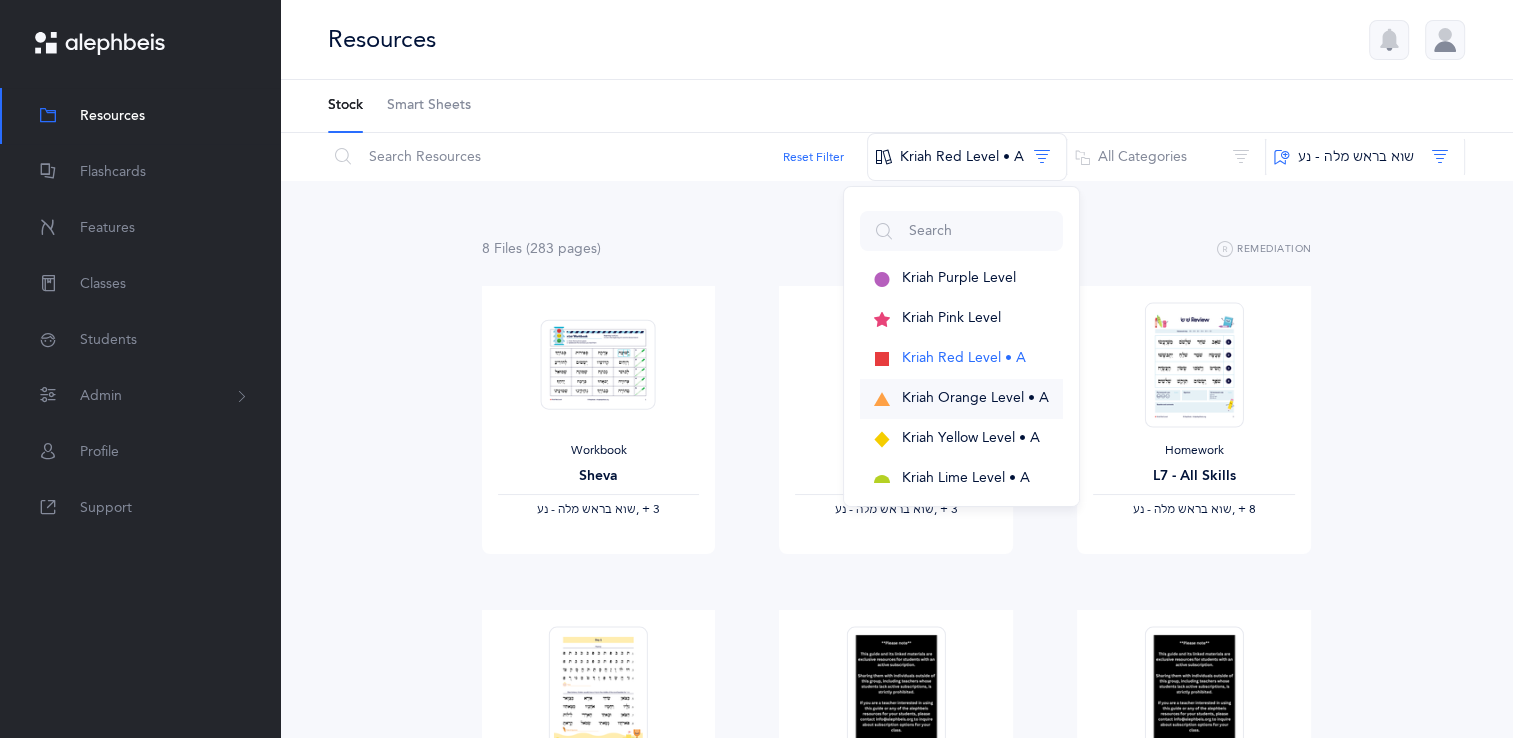 click on "Kriah Orange Level • A" at bounding box center [975, 398] 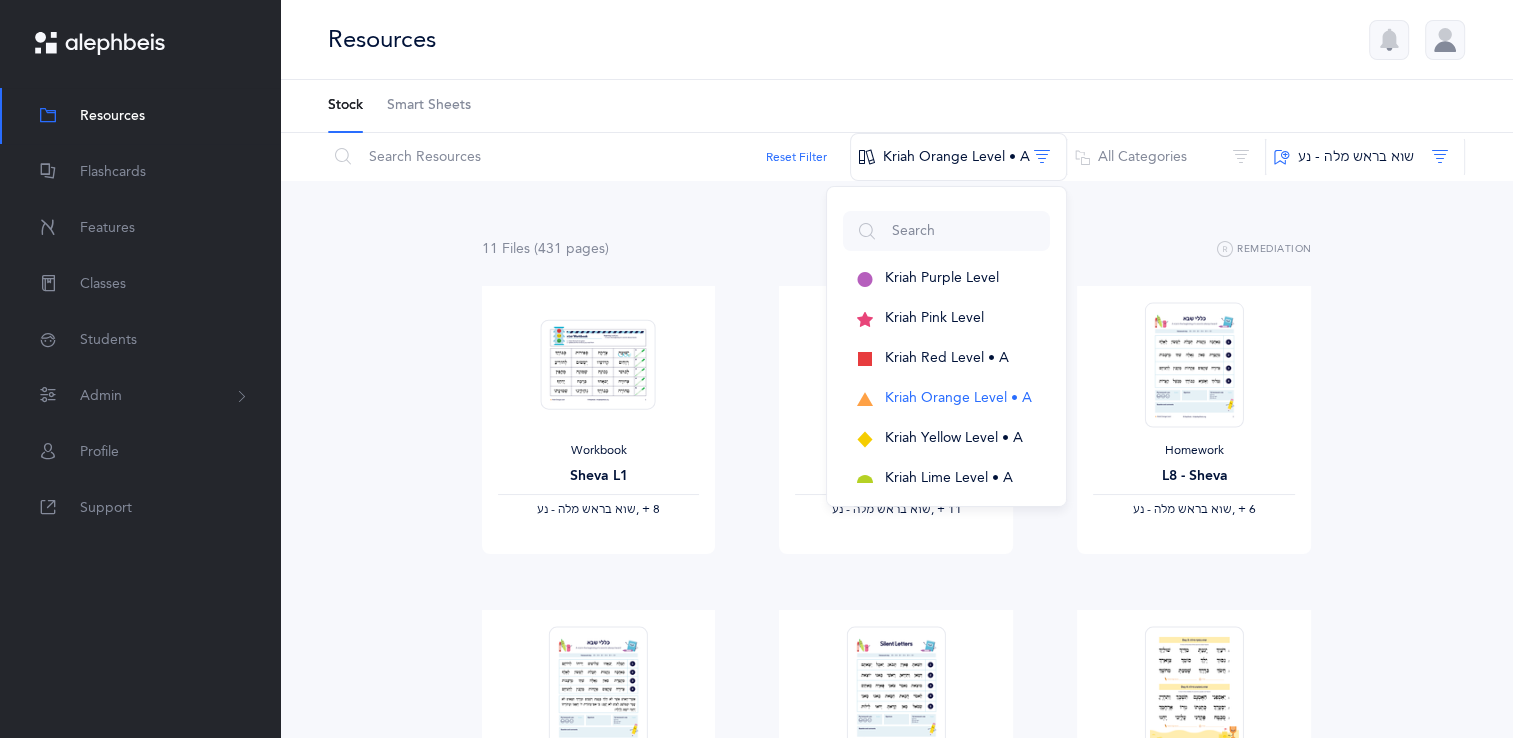 click on "11
File s
(431 page s )
Remediation
Workbook
Sheva L1
‫שוא בראש מלה - נע‬ ‪, + 8‬   View       Workbook
Sheva L2
‫שוא בראש מלה - נע‬ ‪, + 11‬   View       Homework
L8 - Sheva
‫שוא בראש מלה - נע‬ ‪, + 6‬   View       Homework
L9 - Sheva & Fluency
‫שוא בראש מלה - נע‬ ‪, + 7‬   View       Homework
L10 - Skills
‫שוא בראש מלה - נע‬ ‪, + 17‬   View       Vacation Homework
Summer  (L1) Skills
‫שוא בראש מלה - נע‬ ‪, + 17‬   View       Vacation Homework" at bounding box center (896, 921) 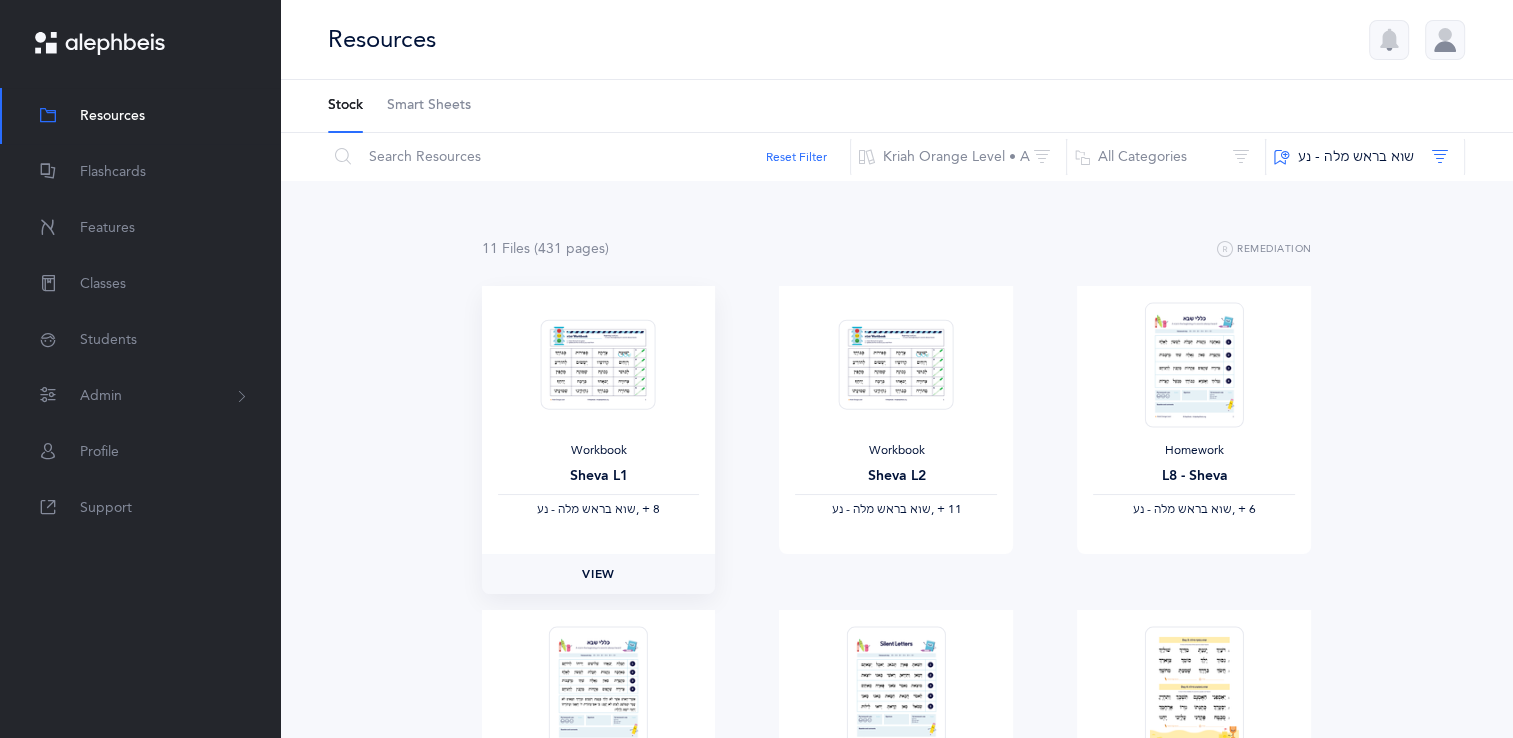 click on "View" at bounding box center [598, 574] 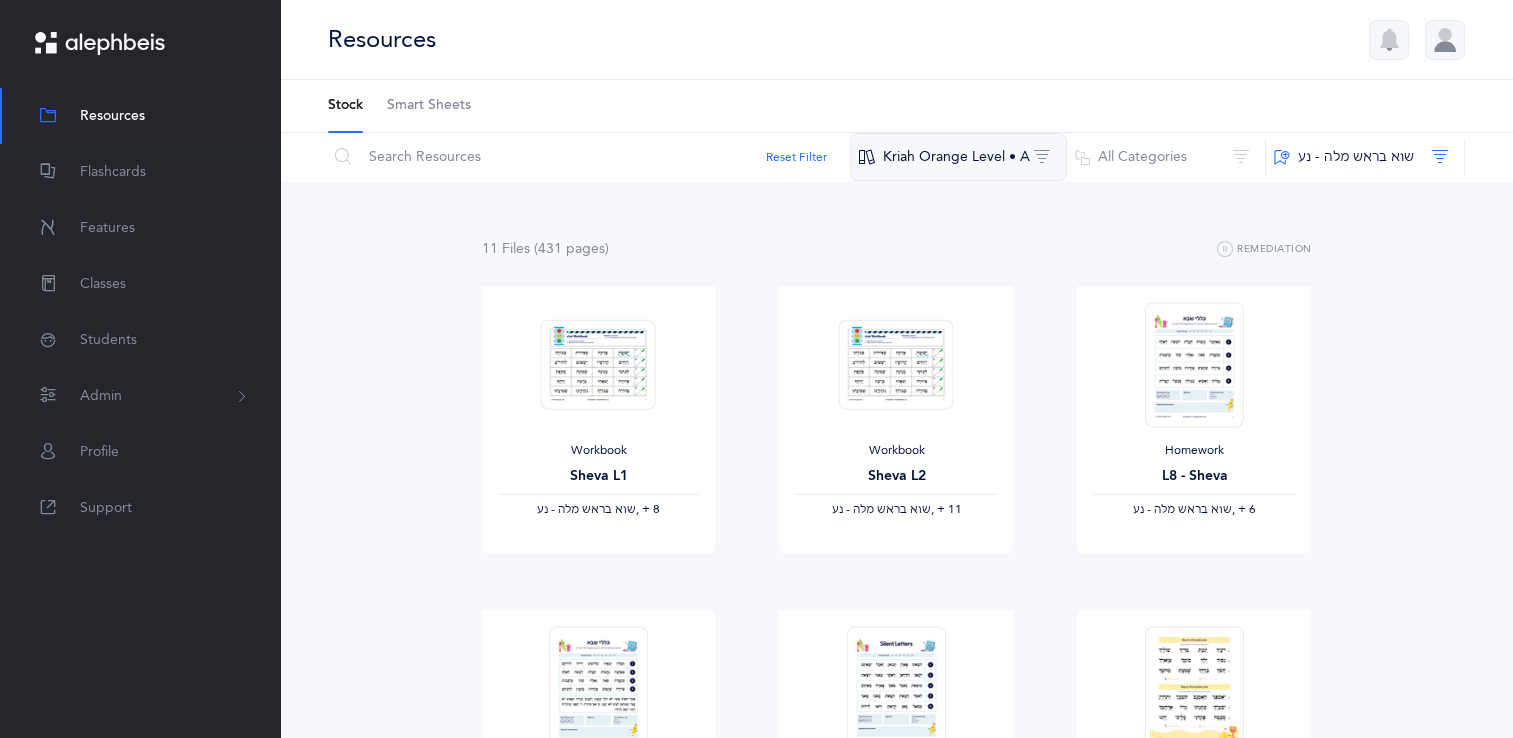 click on "Kriah Orange Level • A" at bounding box center (958, 157) 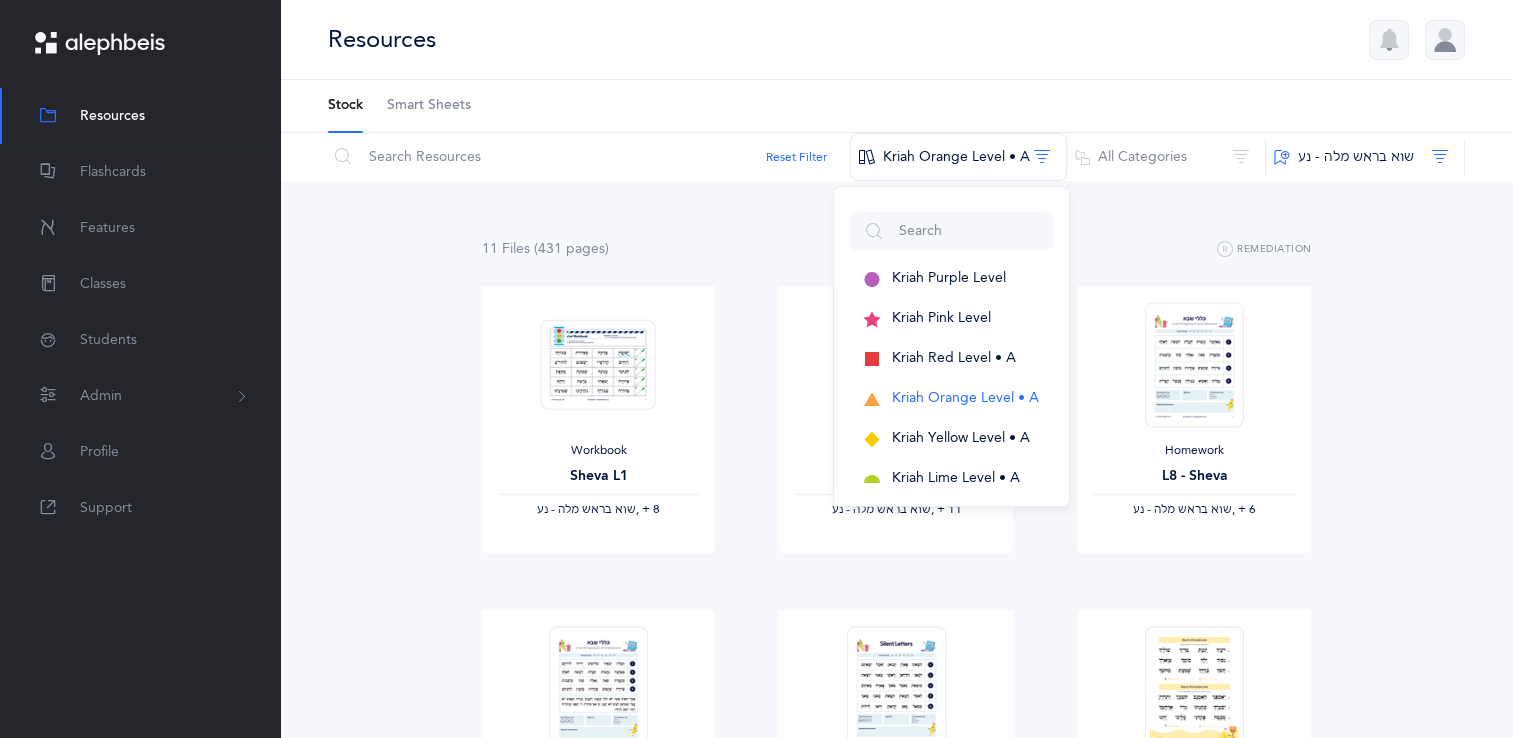 click on "11
File s
(431 page s )
Remediation
Workbook
Sheva L1
‫שוא בראש מלה - נע‬ ‪, + 8‬   View       Workbook
Sheva L2
‫שוא בראש מלה - נע‬ ‪, + 11‬   View       Homework
L8 - Sheva
‫שוא בראש מלה - נע‬ ‪, + 6‬   View       Homework
L9 - Sheva & Fluency
‫שוא בראש מלה - נע‬ ‪, + 7‬   View       Homework
L10 - Skills
‫שוא בראש מלה - נע‬ ‪, + 17‬   View       Vacation Homework
Summer  (L1) Skills
‫שוא בראש מלה - נע‬ ‪, + 17‬   View       Vacation Homework" at bounding box center [896, 921] 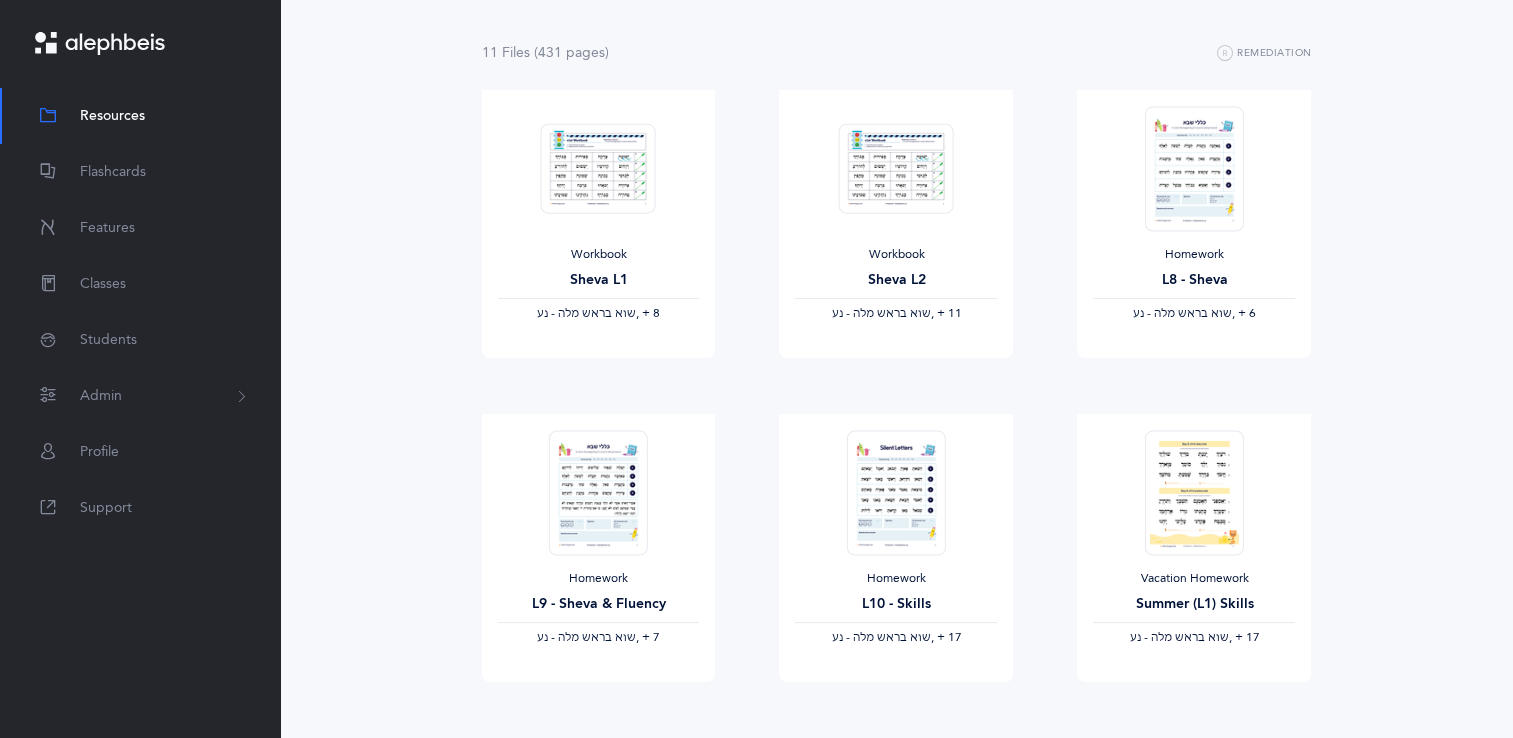 scroll, scrollTop: 200, scrollLeft: 0, axis: vertical 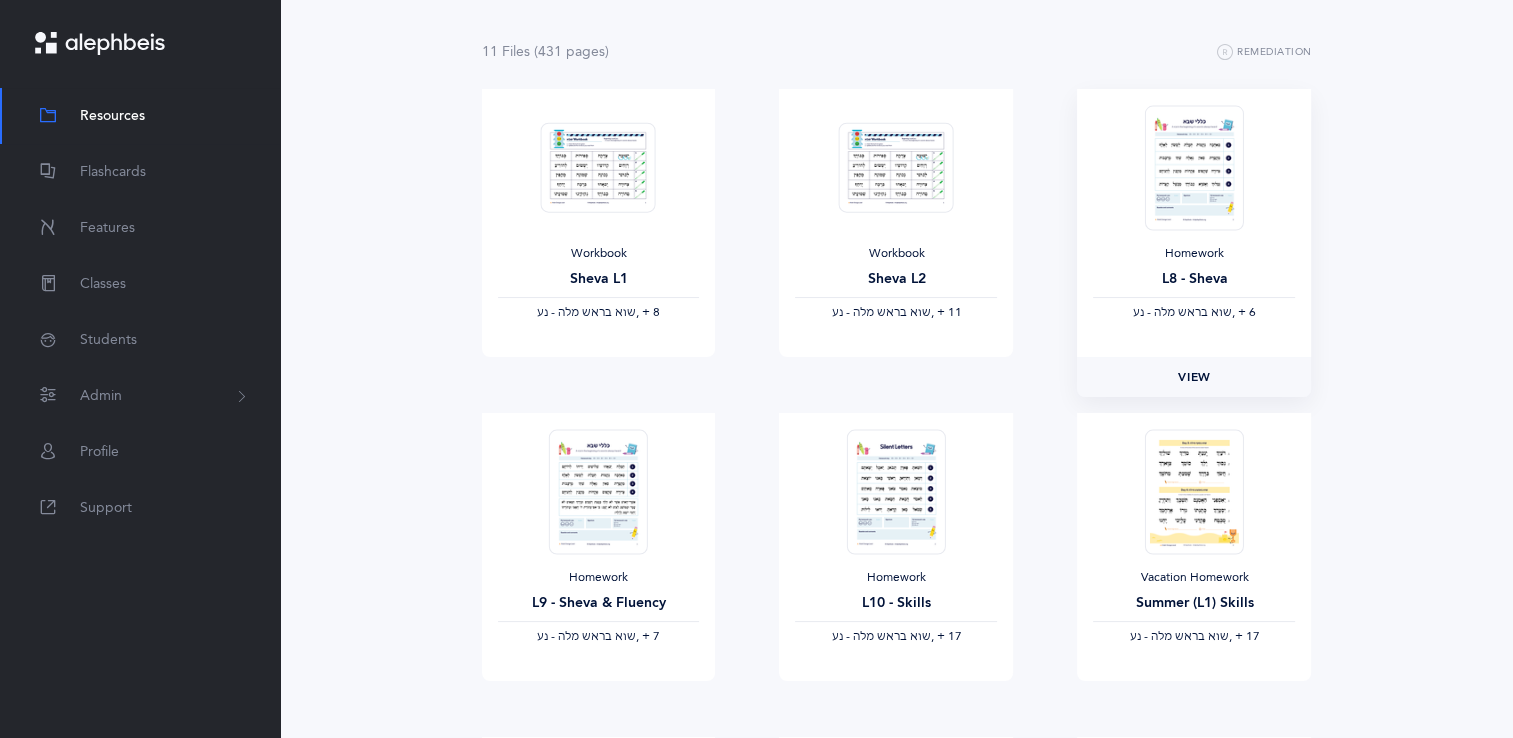 click on "View" at bounding box center [1194, 377] 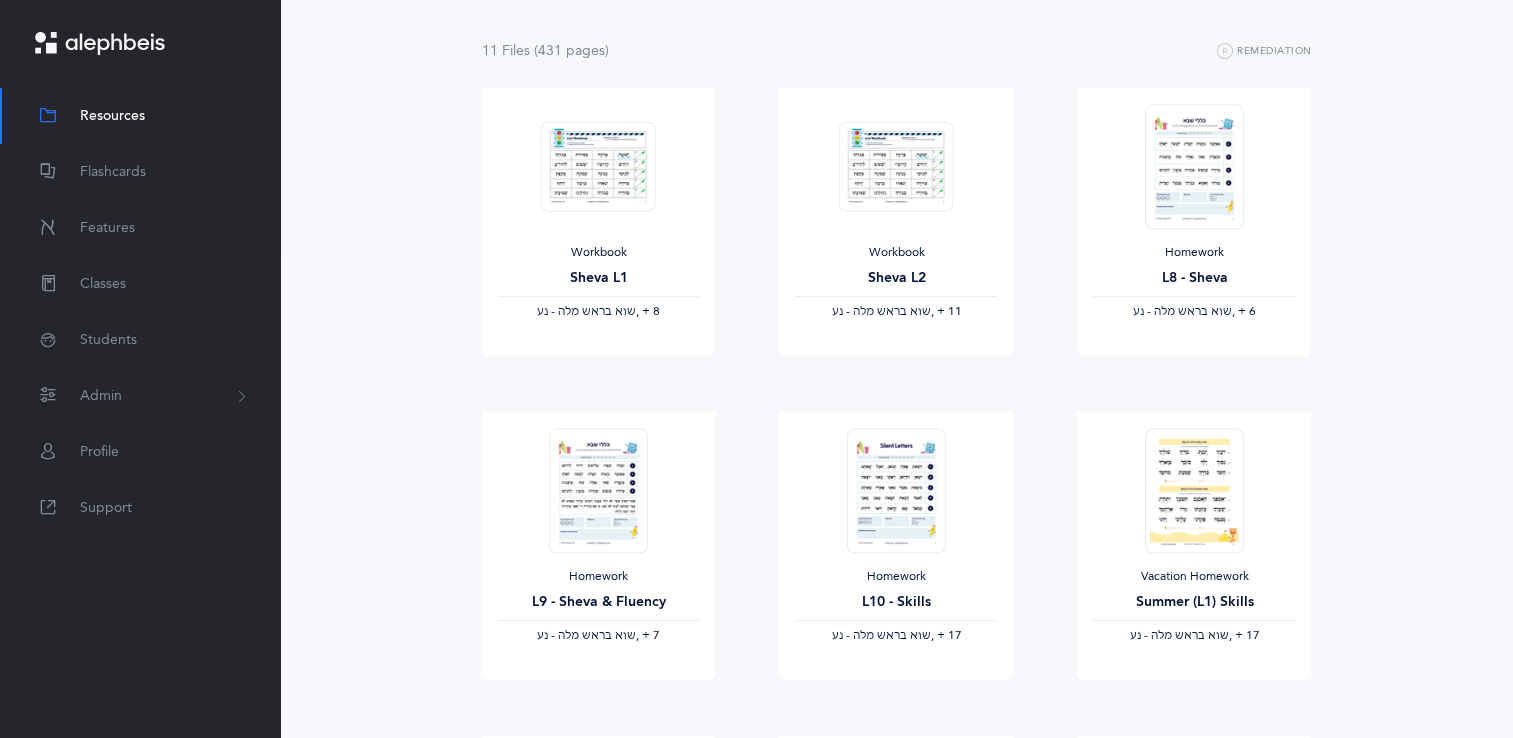 scroll, scrollTop: 0, scrollLeft: 0, axis: both 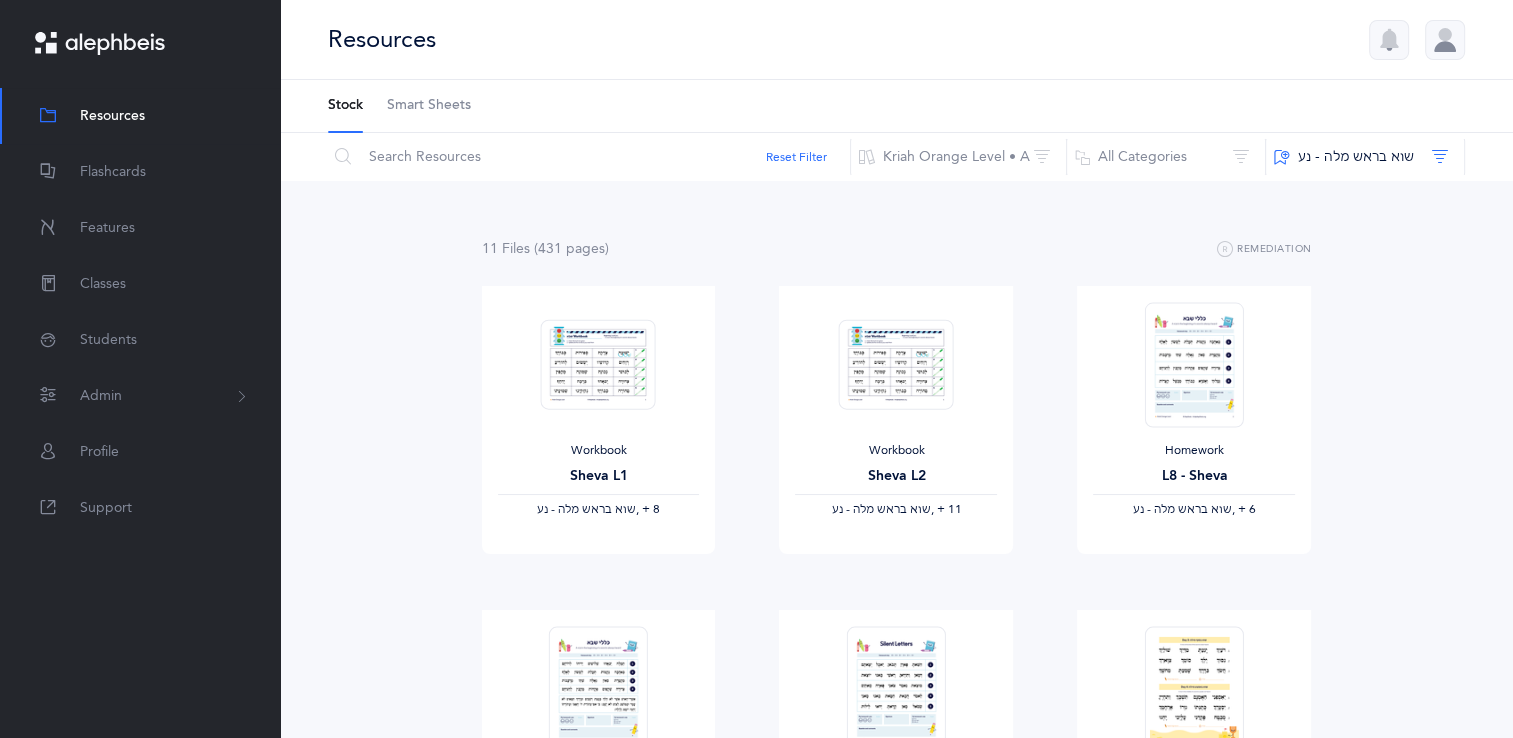click on "Smart Sheets" at bounding box center (429, 106) 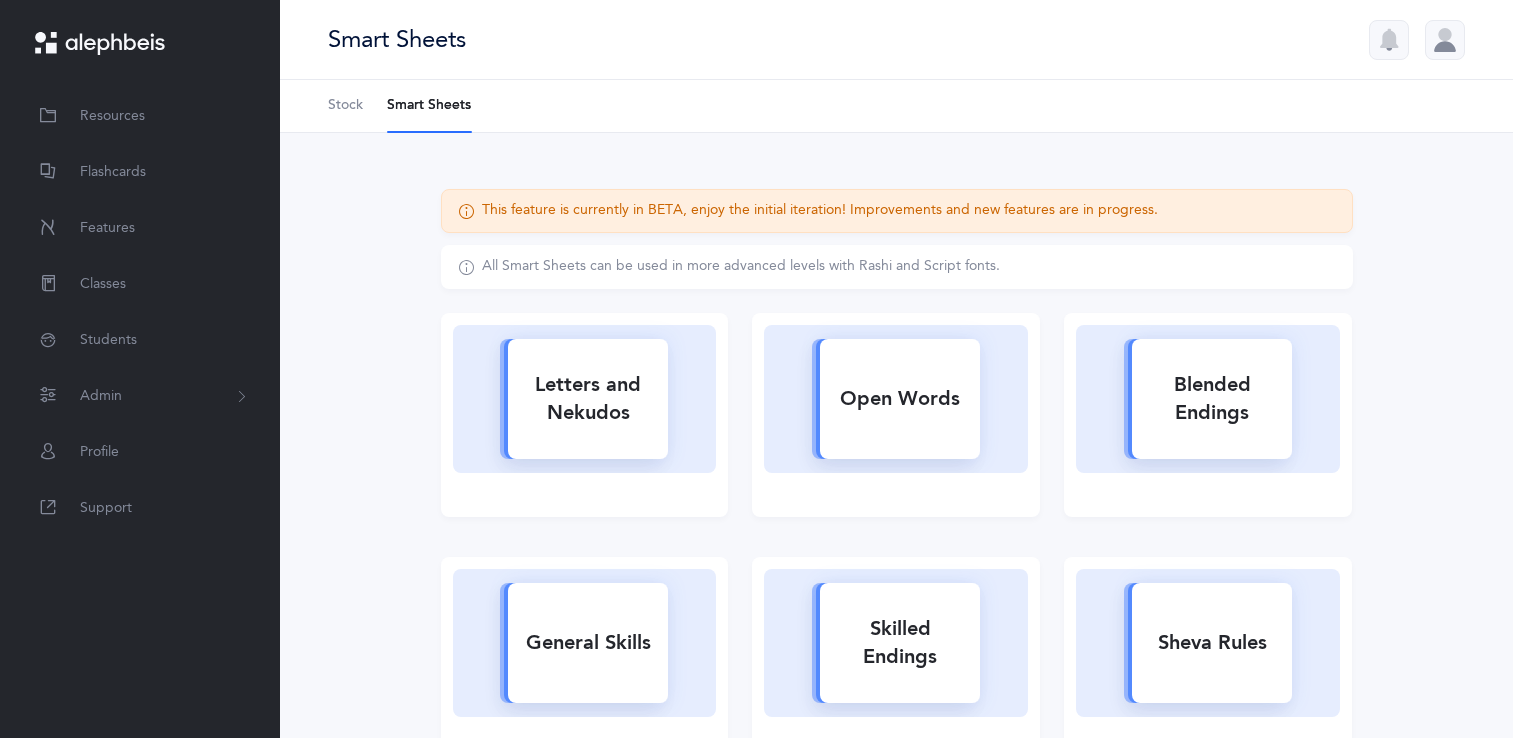 scroll, scrollTop: 0, scrollLeft: 0, axis: both 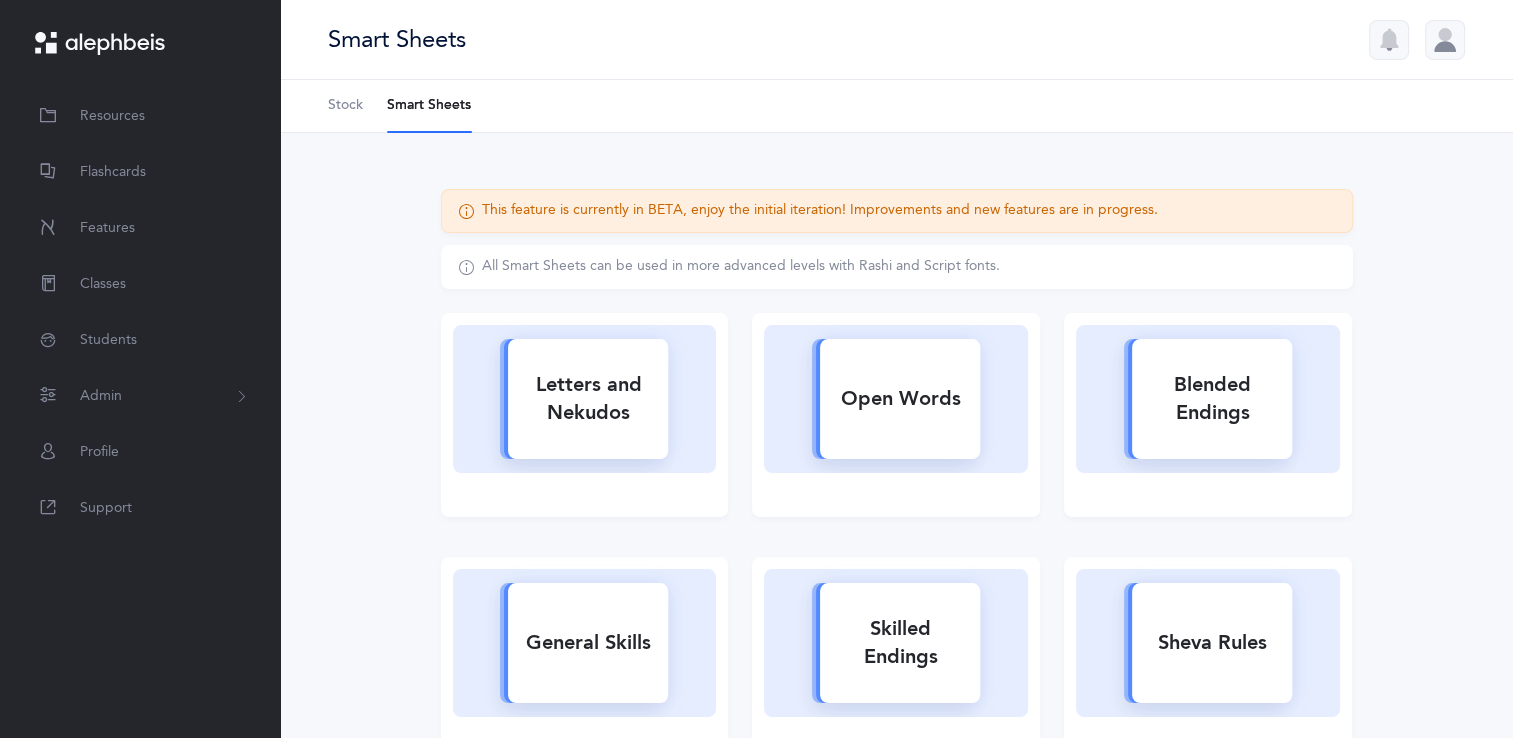 click on "Blended Endings" at bounding box center [1212, 399] 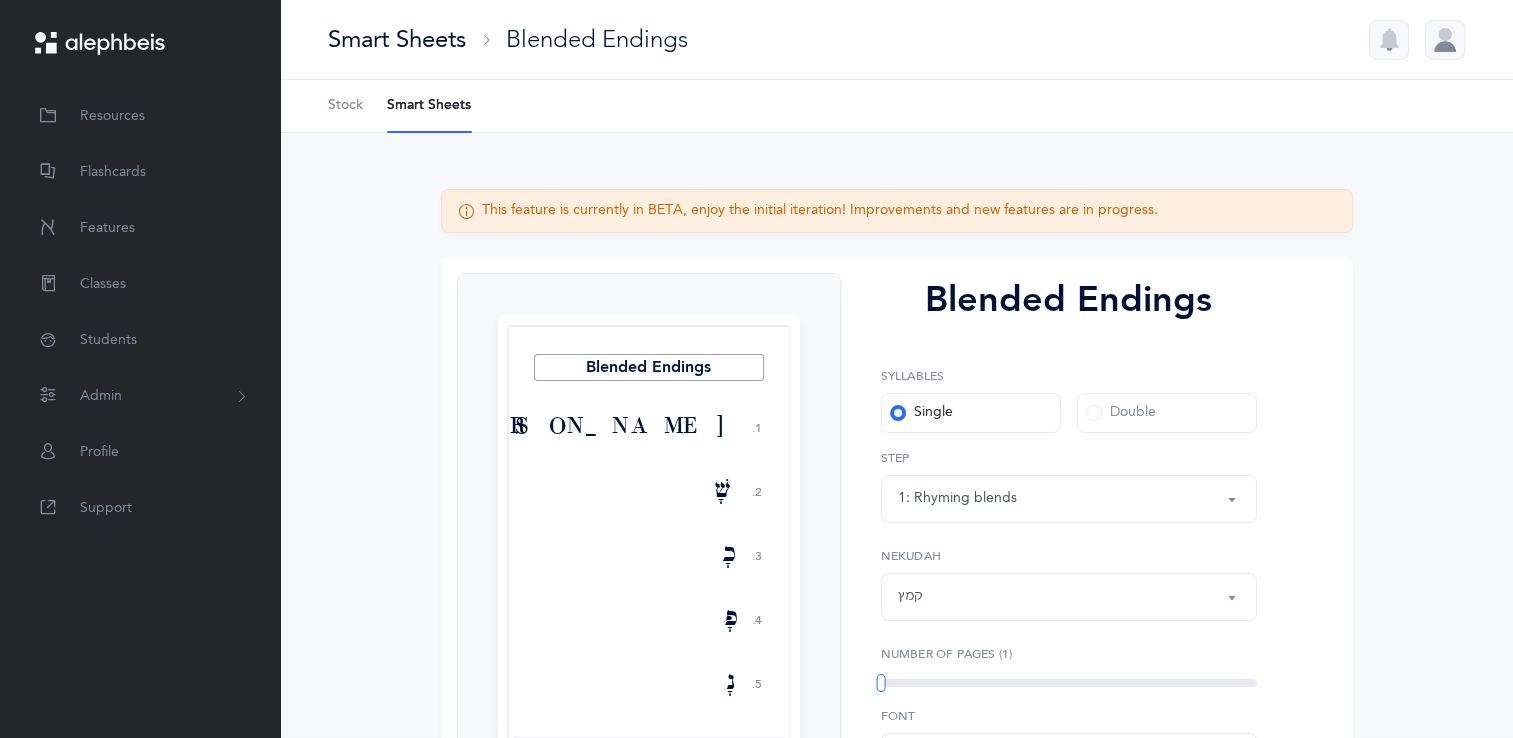 click on "1: Rhyming blends" at bounding box center (1069, 499) 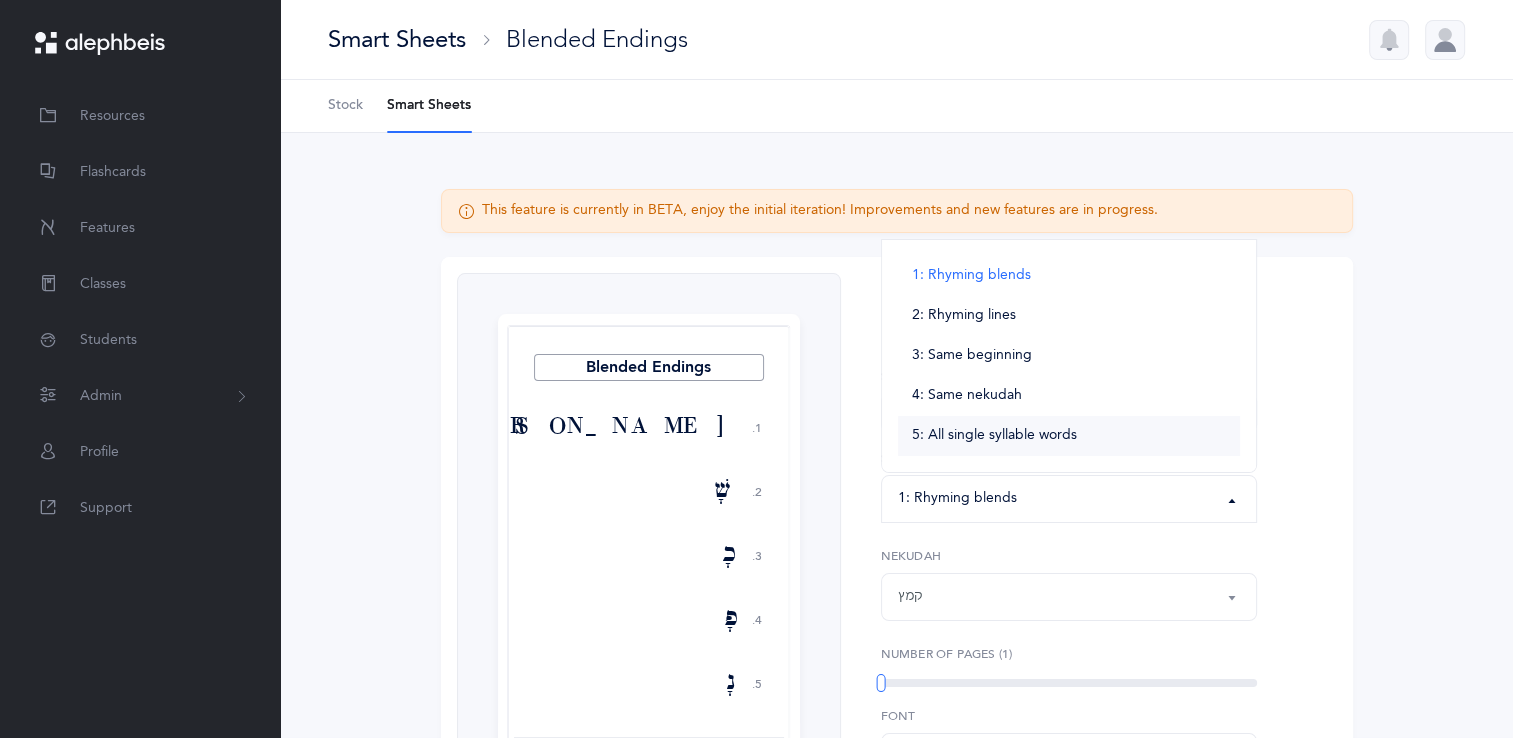 click on "5: All single syllable words" at bounding box center [994, 436] 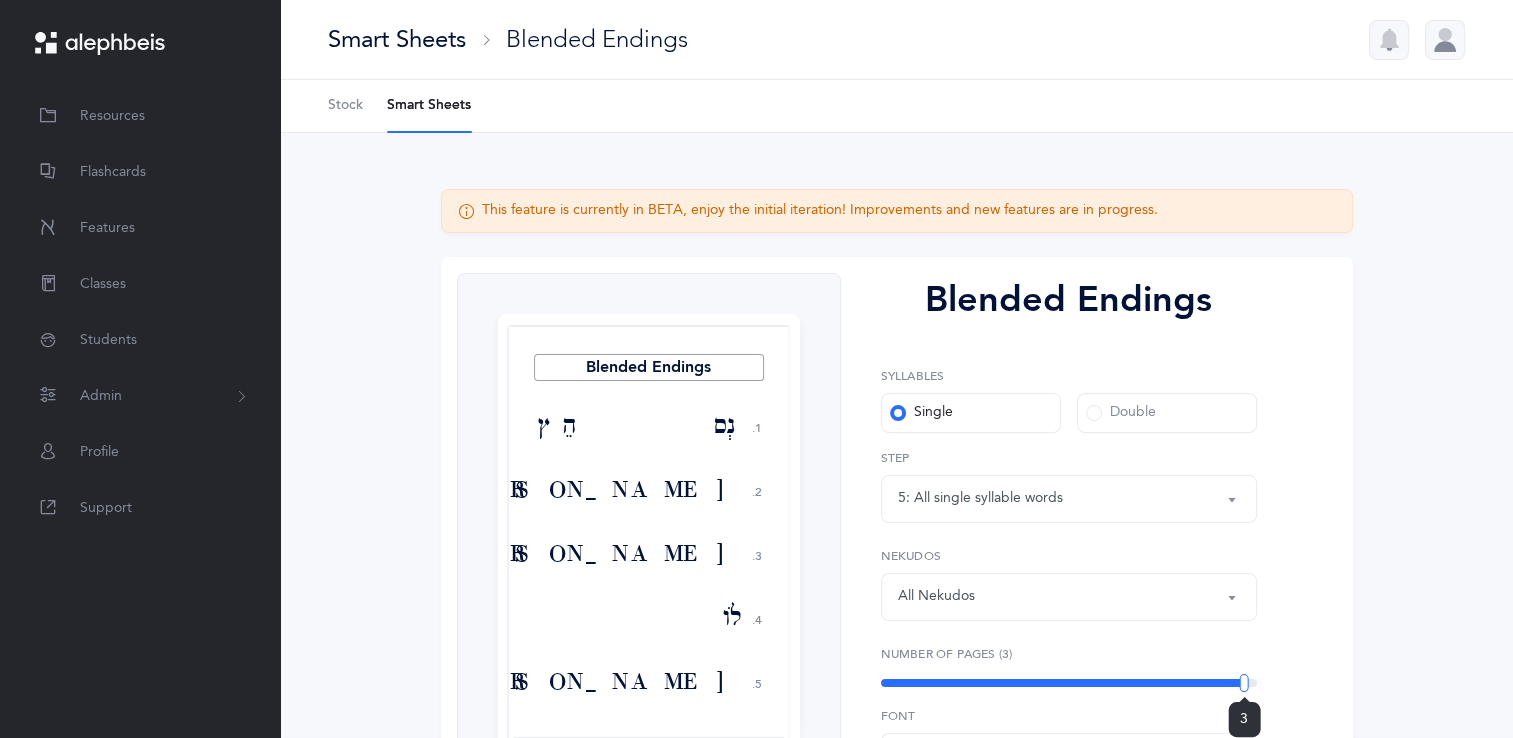 click on "3" at bounding box center [1069, 683] 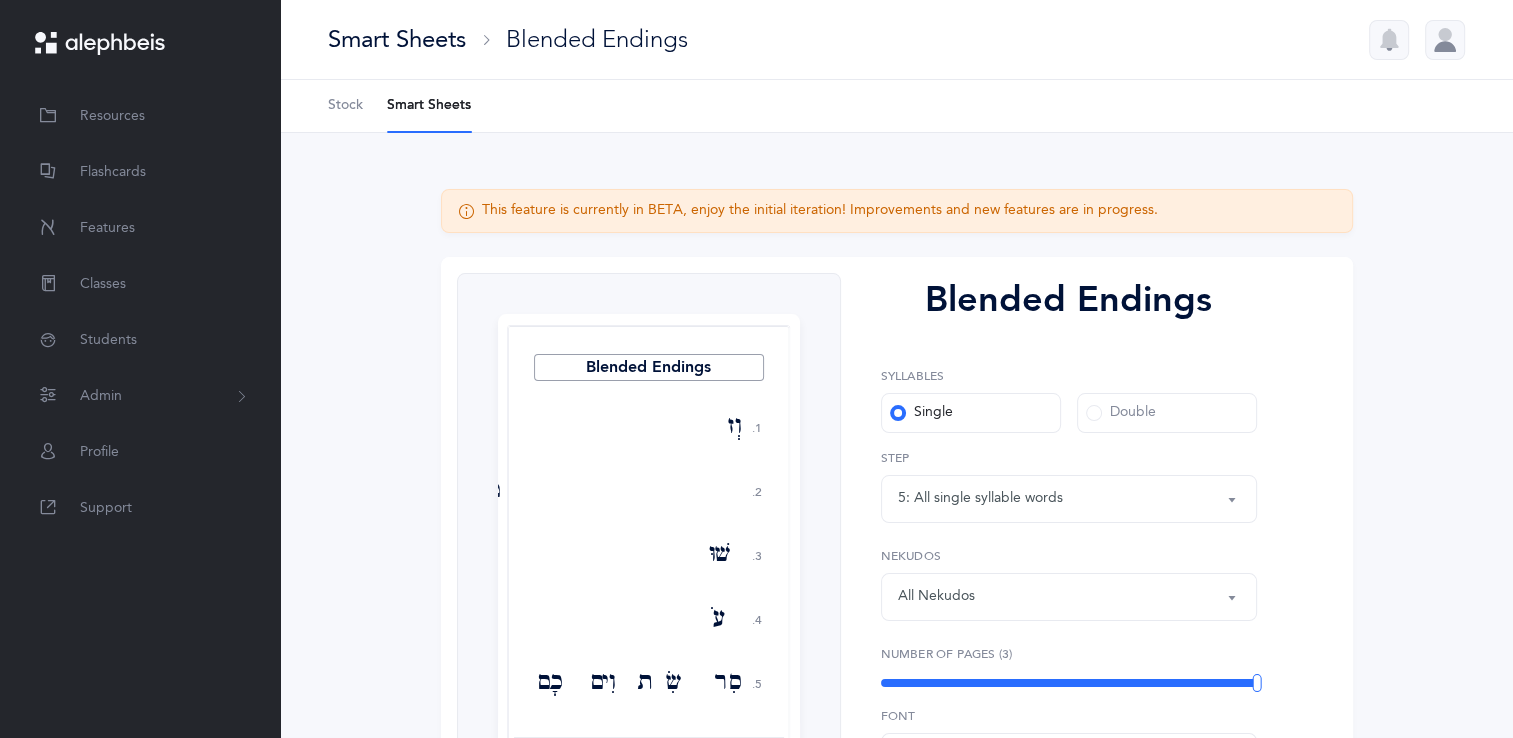 drag, startPoint x: 1511, startPoint y: 220, endPoint x: 1524, endPoint y: 351, distance: 131.64346 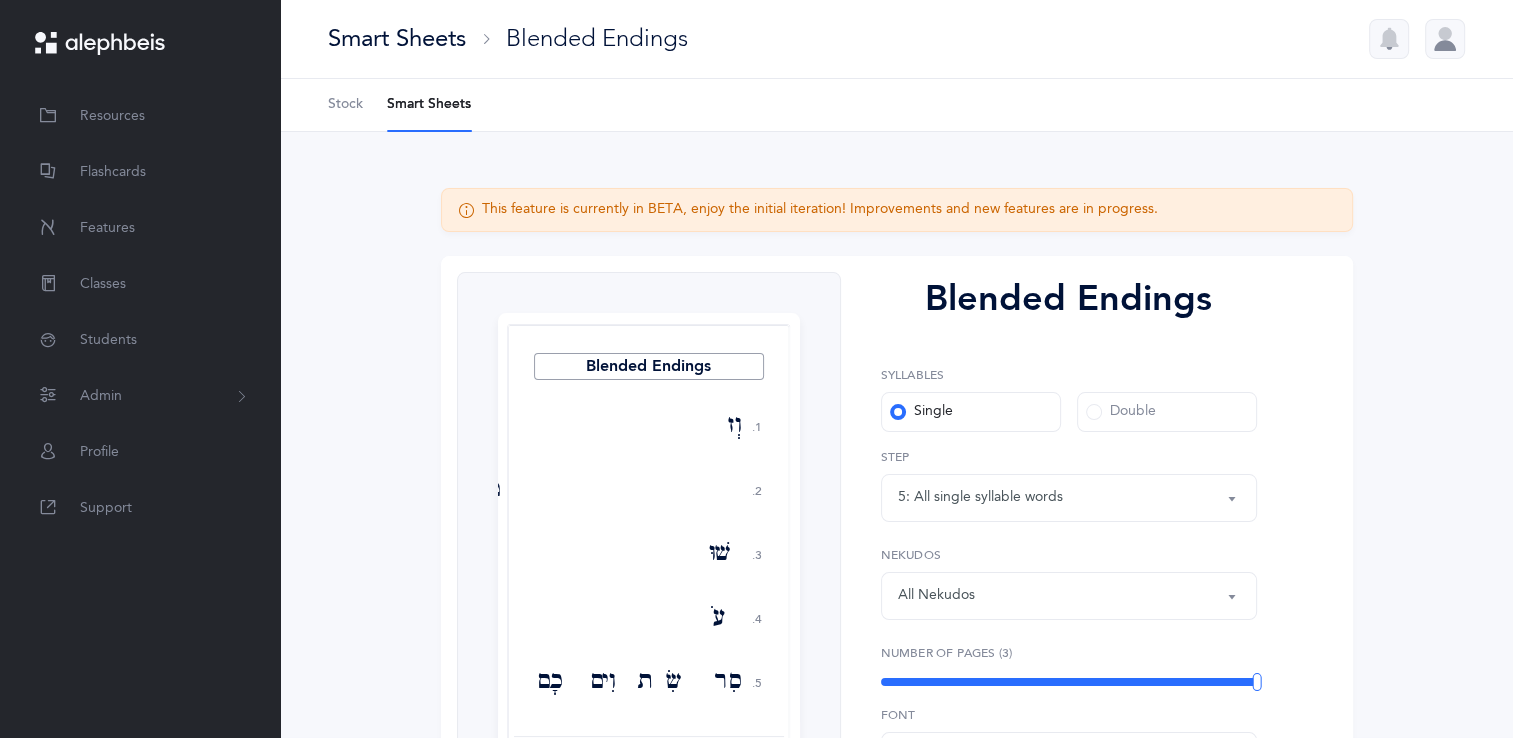 scroll, scrollTop: 397, scrollLeft: 0, axis: vertical 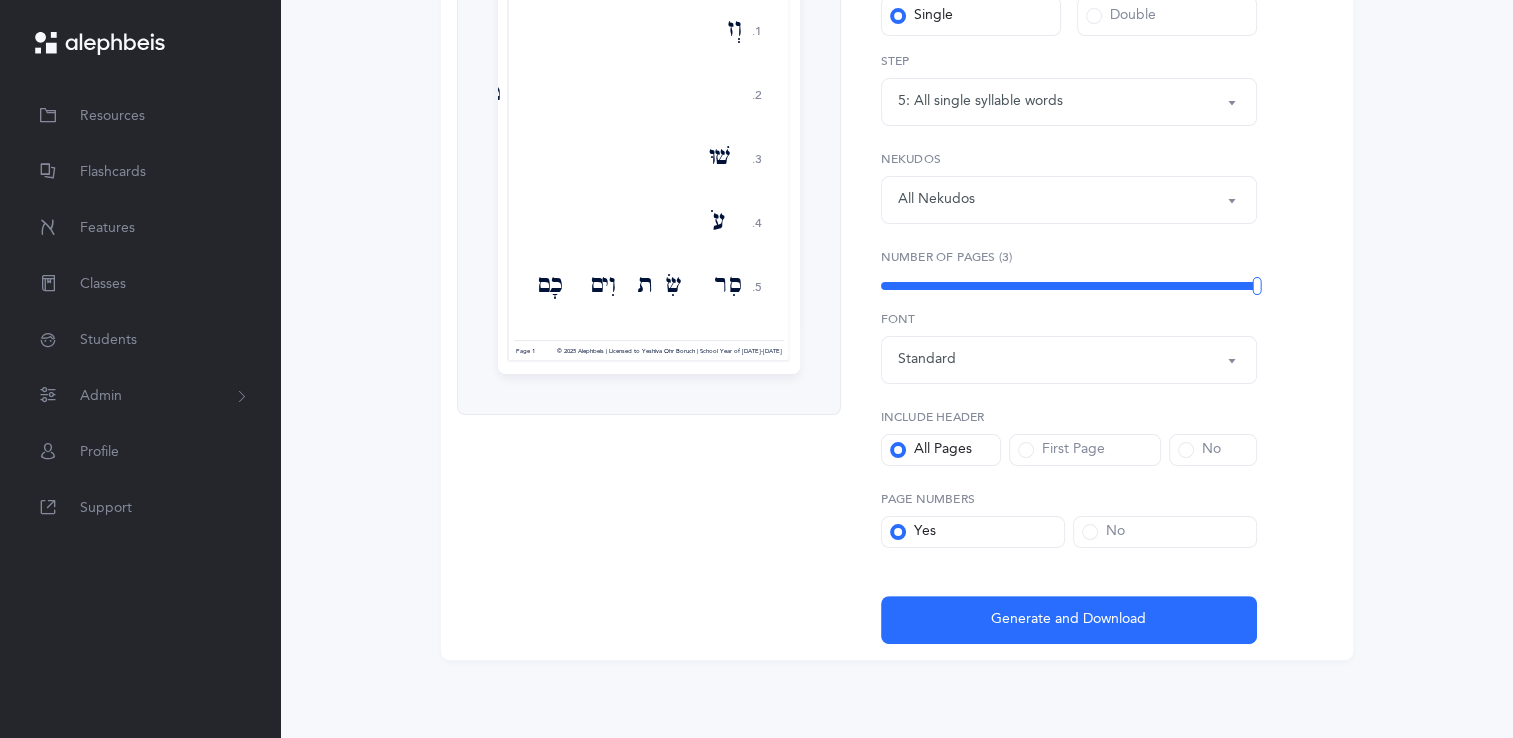 click on "No" at bounding box center (1165, 532) 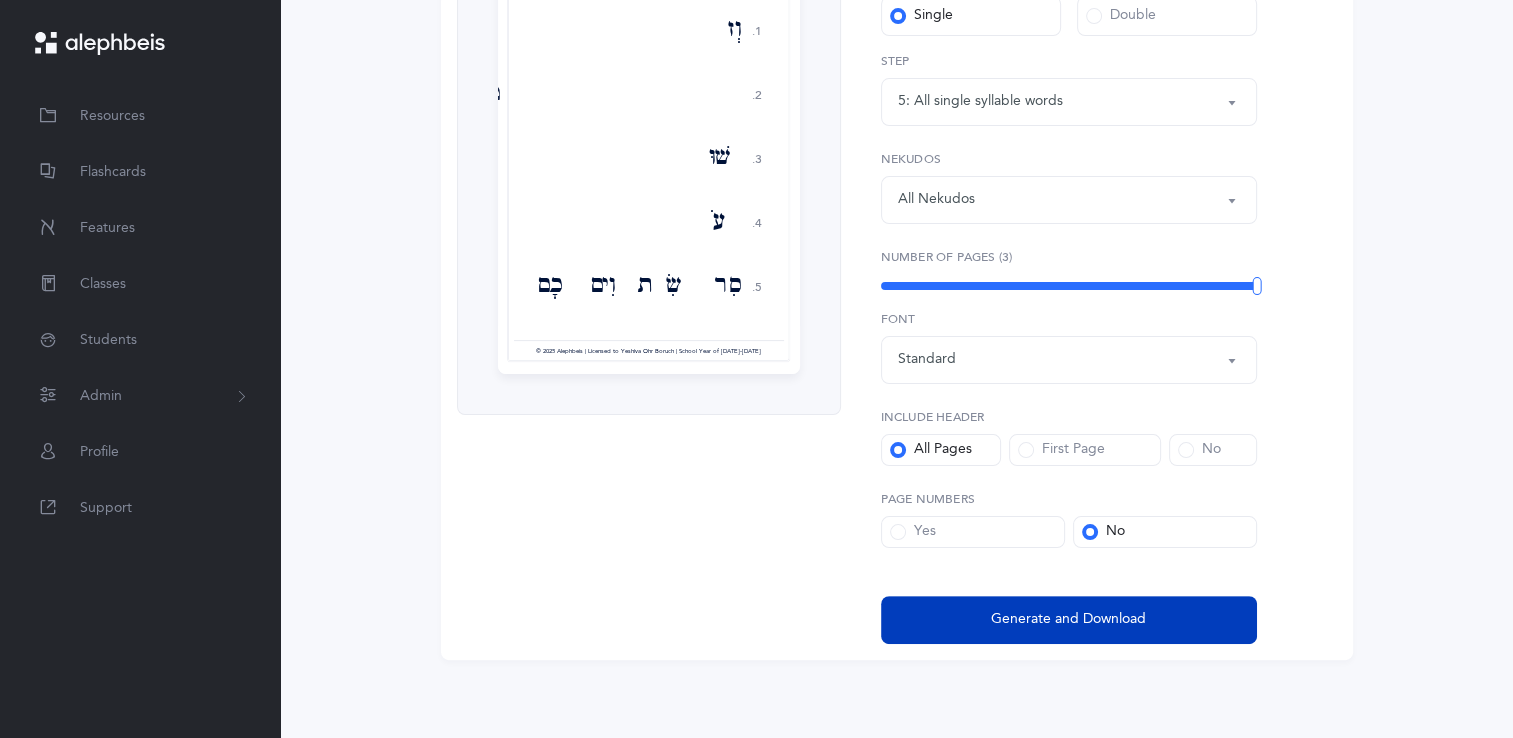 click on "Generate and Download" at bounding box center (1069, 620) 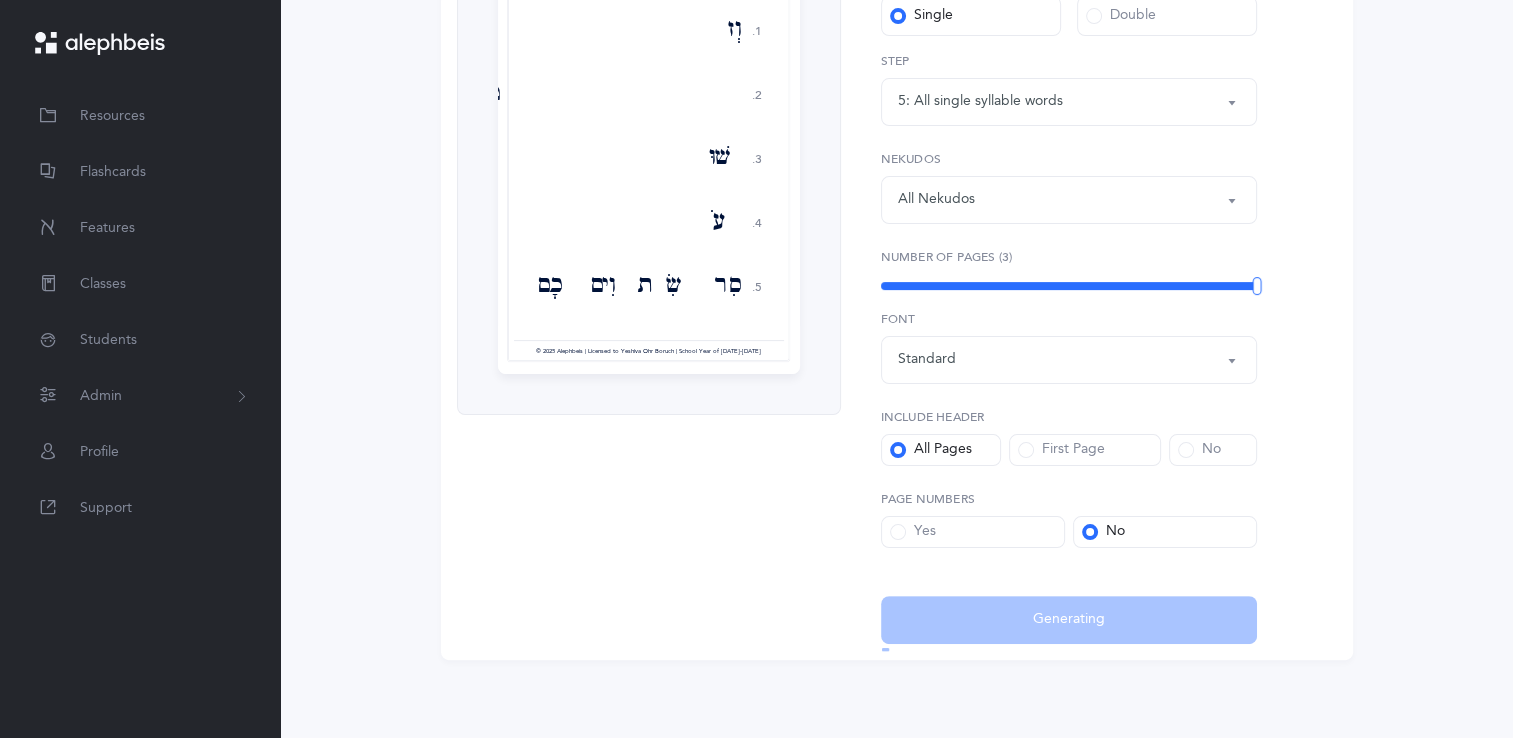 select on "5" 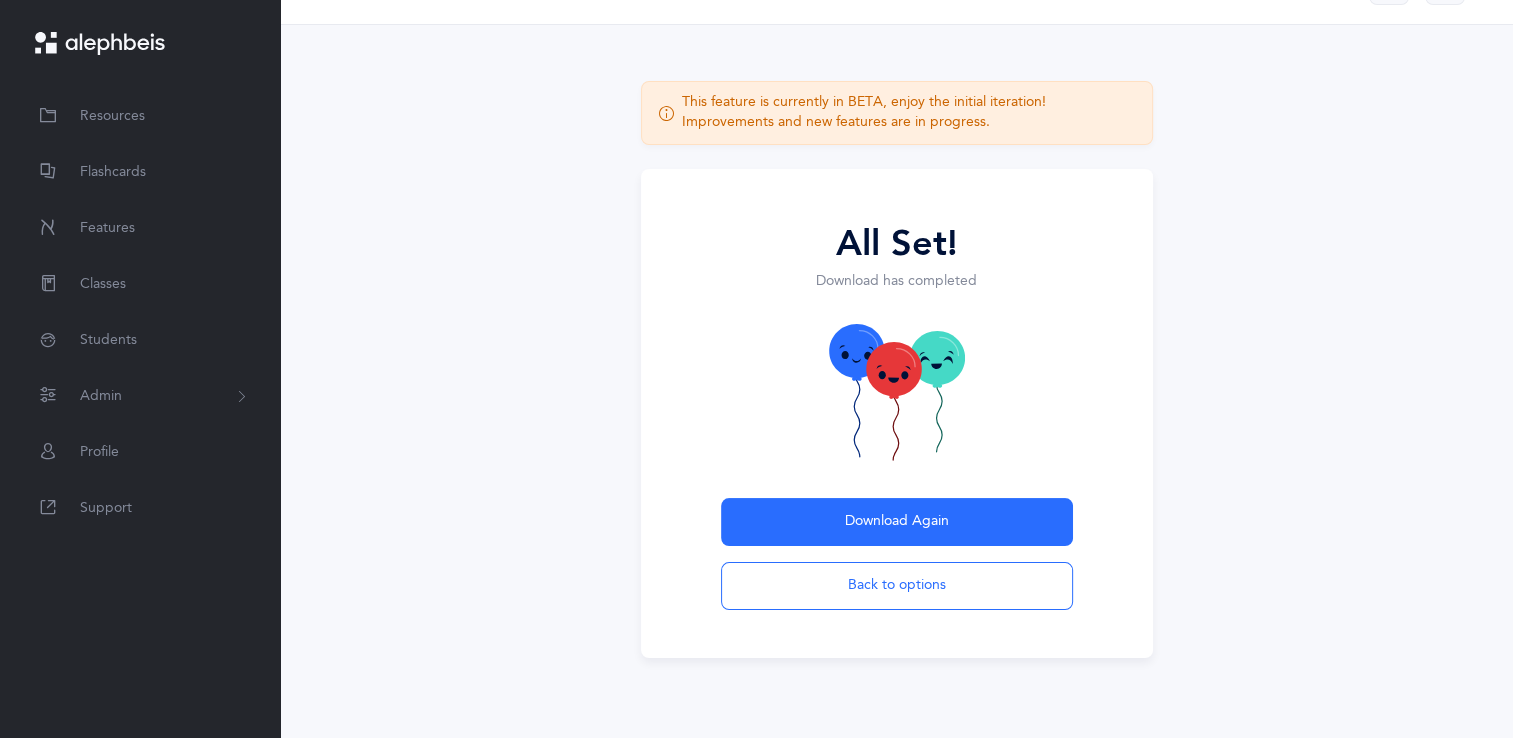 scroll, scrollTop: 54, scrollLeft: 0, axis: vertical 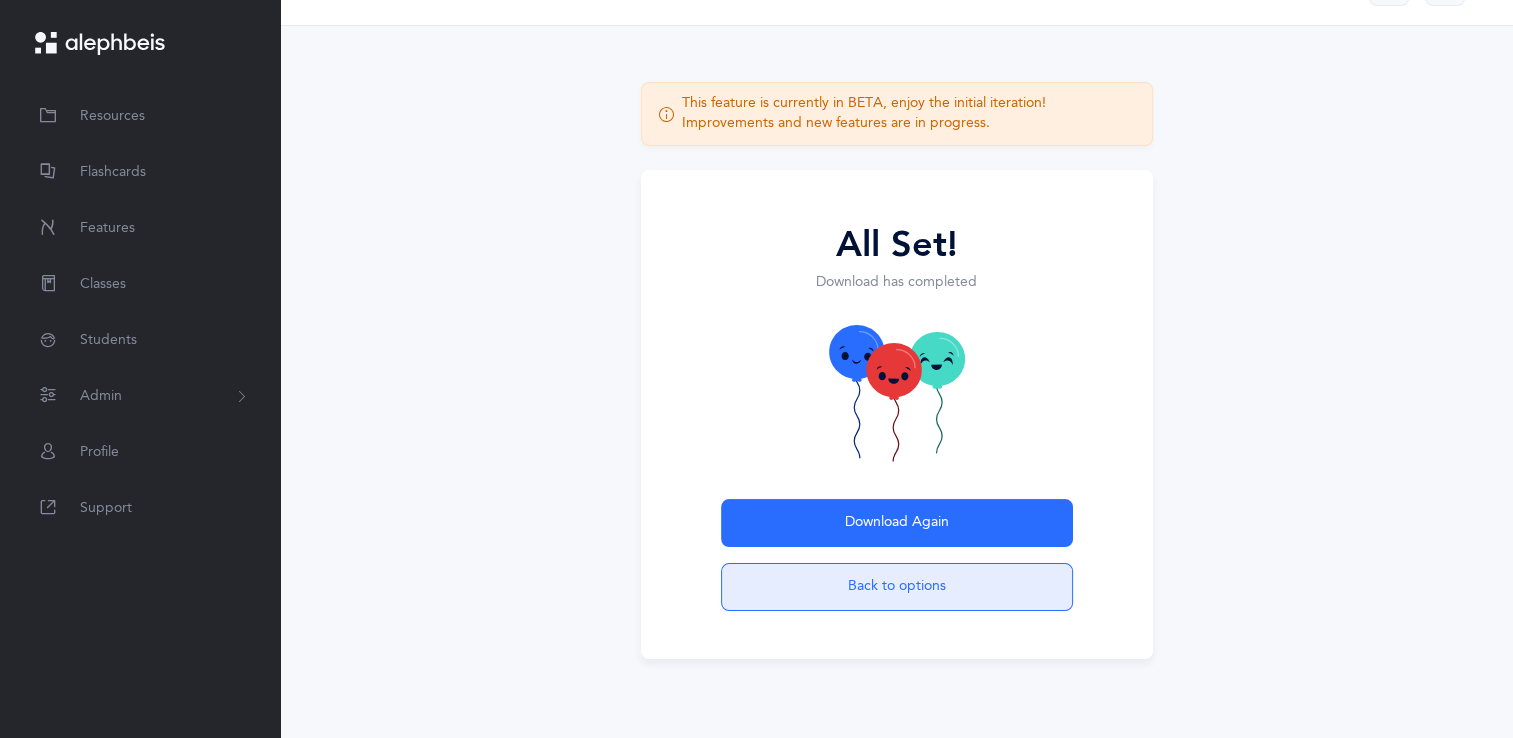 click on "Back to options" at bounding box center [897, 587] 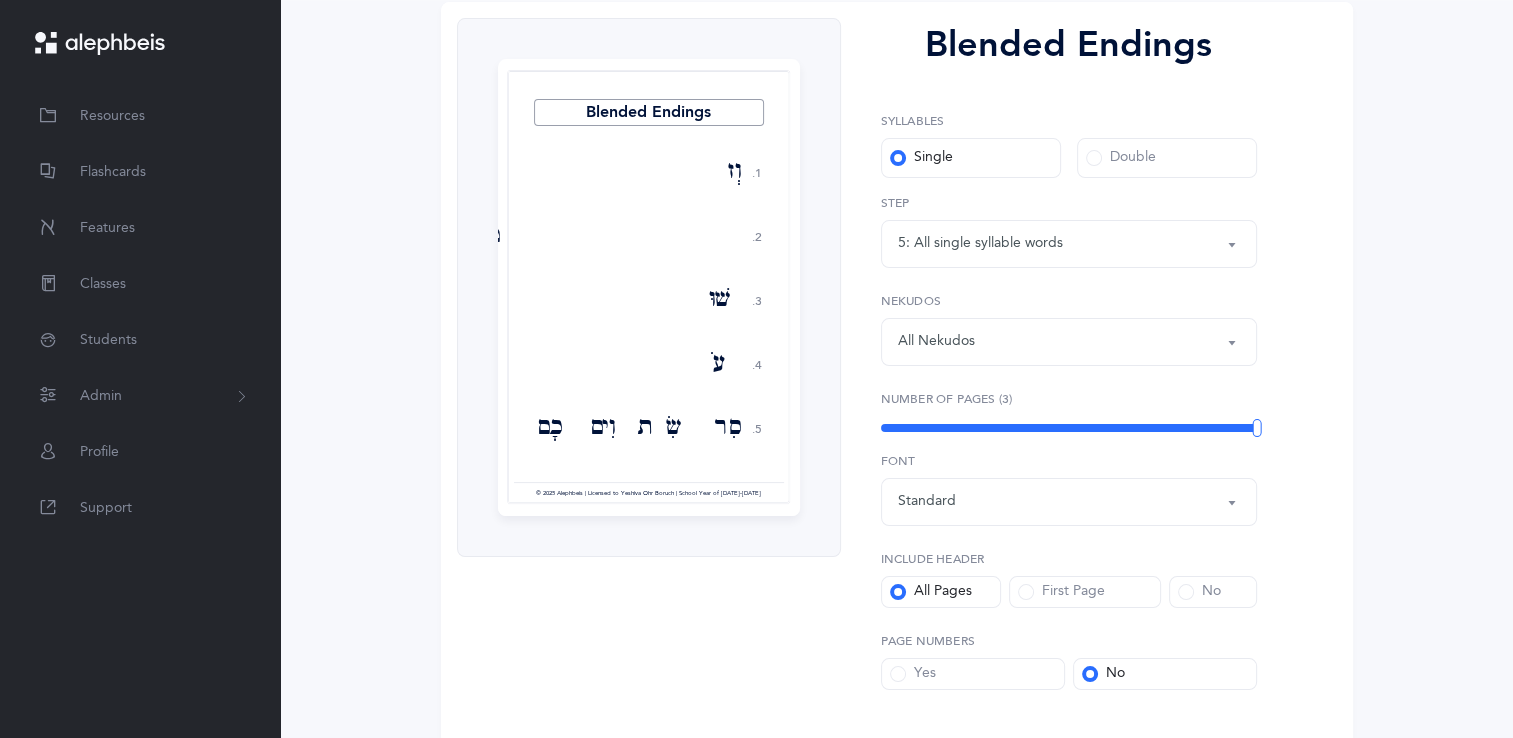 scroll, scrollTop: 344, scrollLeft: 0, axis: vertical 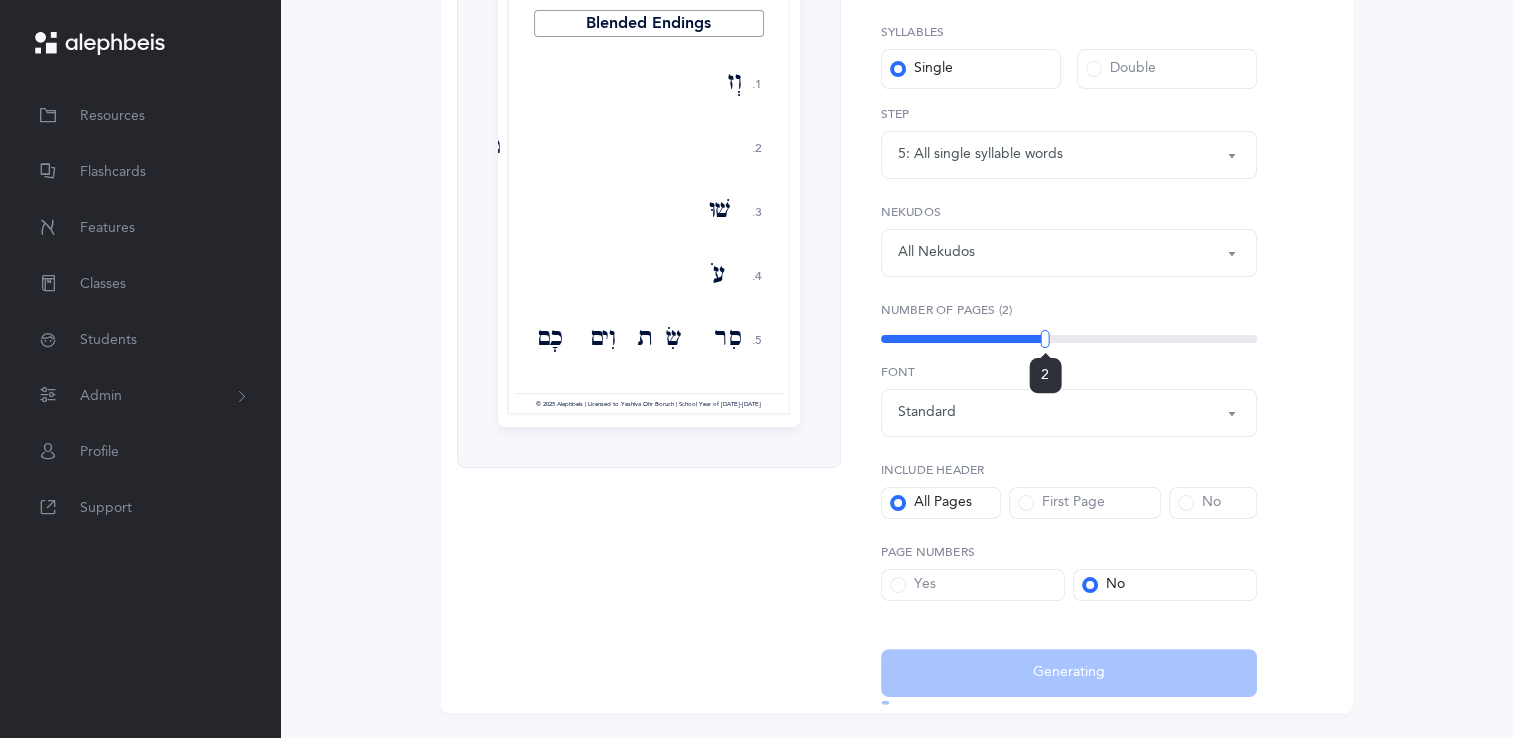 click on "2" at bounding box center [1069, 339] 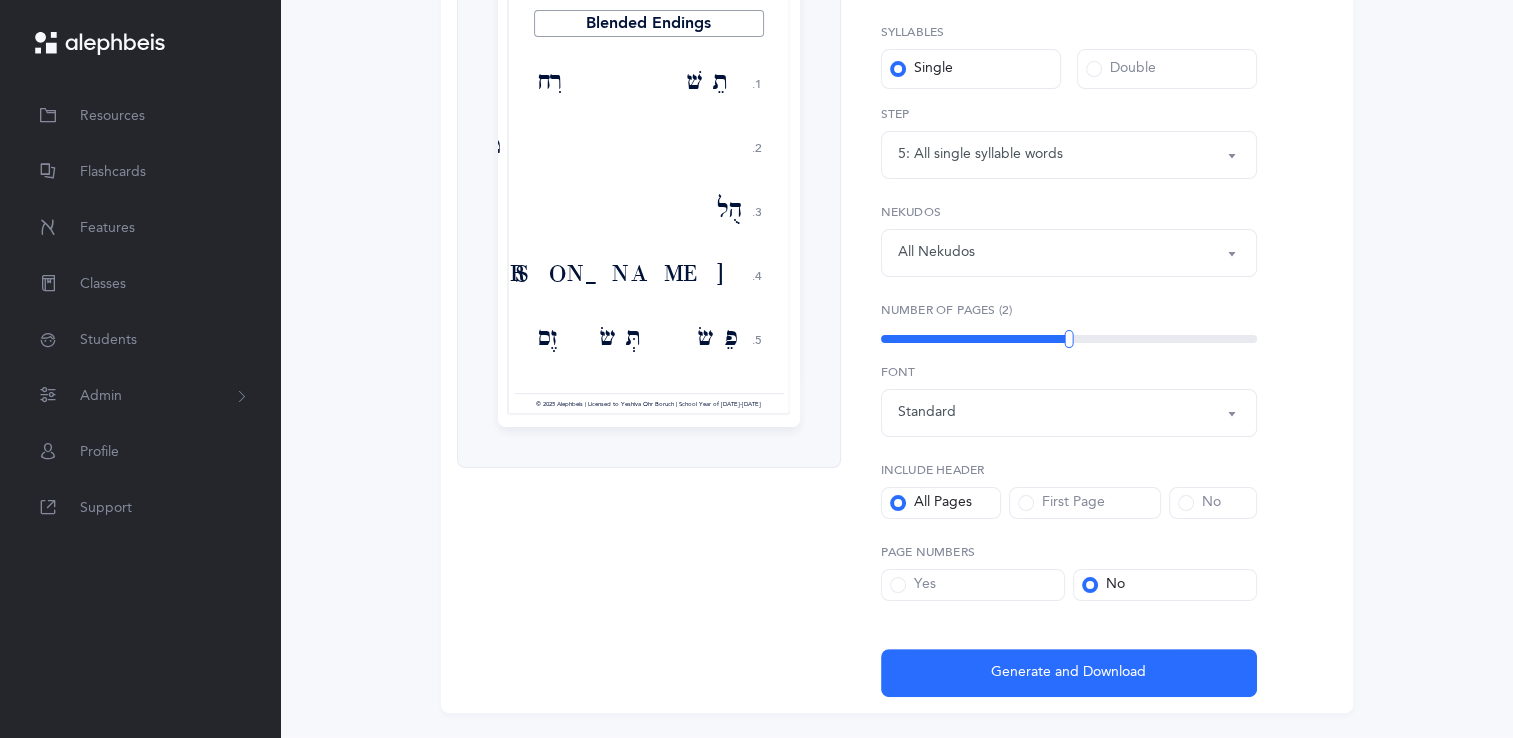 click on "Blended Endings   Syllables
Single
Double
1: Rhyming blends
2: Rhyming lines
3: Same beginning
4: Same nekudah
5: All single syllable words
5: All single syllable words   1: Rhyming blends
2: Rhyming lines
3: Same beginning
4: Same nekudah
5: All single syllable words
Step
All Nekudos
קמץ
פתח
צירי
סגול
שוא
חולם חסר
חולם מלא
חיריק חסר
חיריק מלא
קובוץ
שורוק
All Nekudos
Nekudos
Upgrade your plan to Ultimate
You need to be on the Ultimate plan to use this feature
Upgrade your plan to
Ultimate     20   per student / school year
Upgrade
Number of Pages (2)
2         Standard
Rashi
Script
Script Formation 1
Script Formation 2
[MEDICAL_DATA]
Standard
Font" at bounding box center (1061, 313) 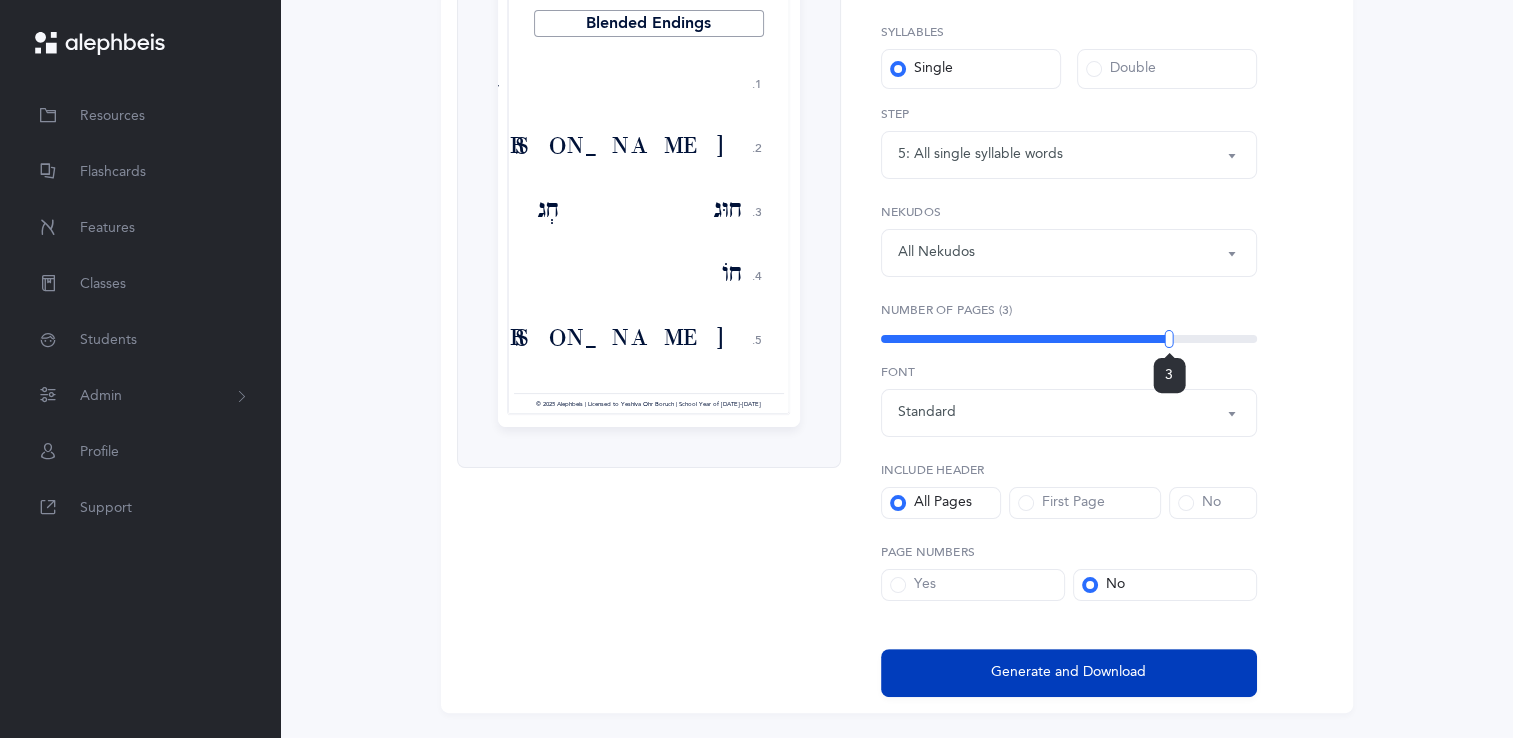 drag, startPoint x: 1245, startPoint y: 341, endPoint x: 1168, endPoint y: 679, distance: 346.6598 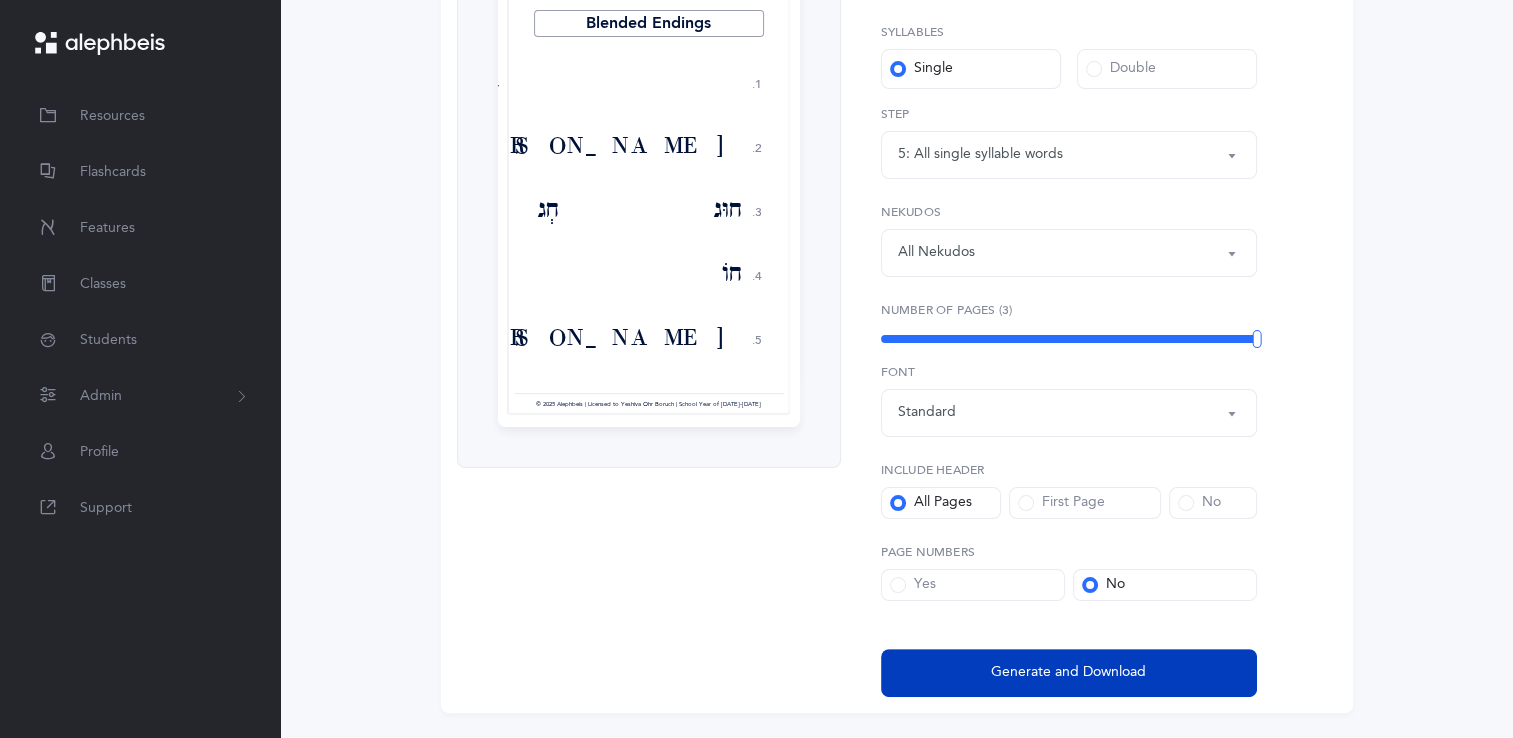 click on "Generate and Download" at bounding box center [1069, 673] 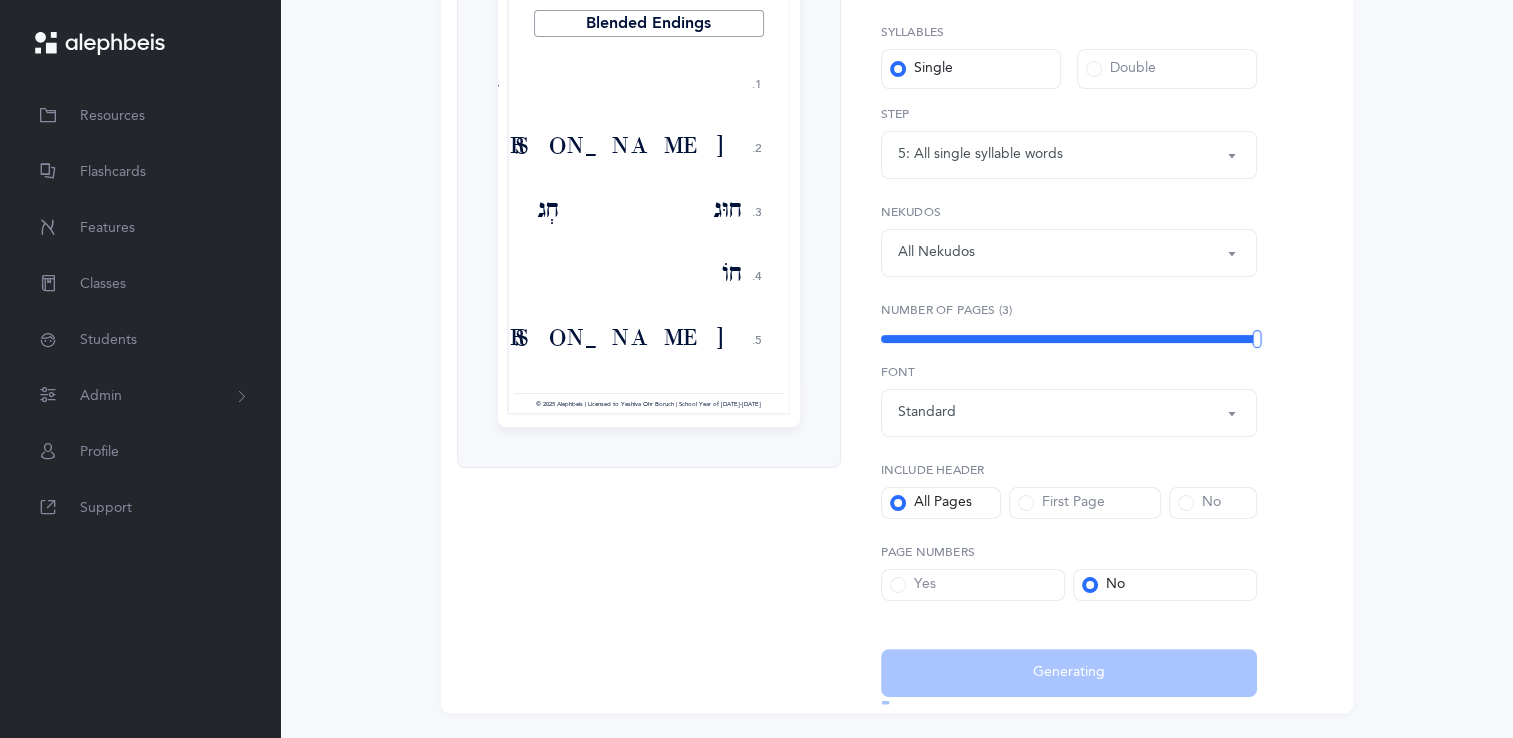 select on "5" 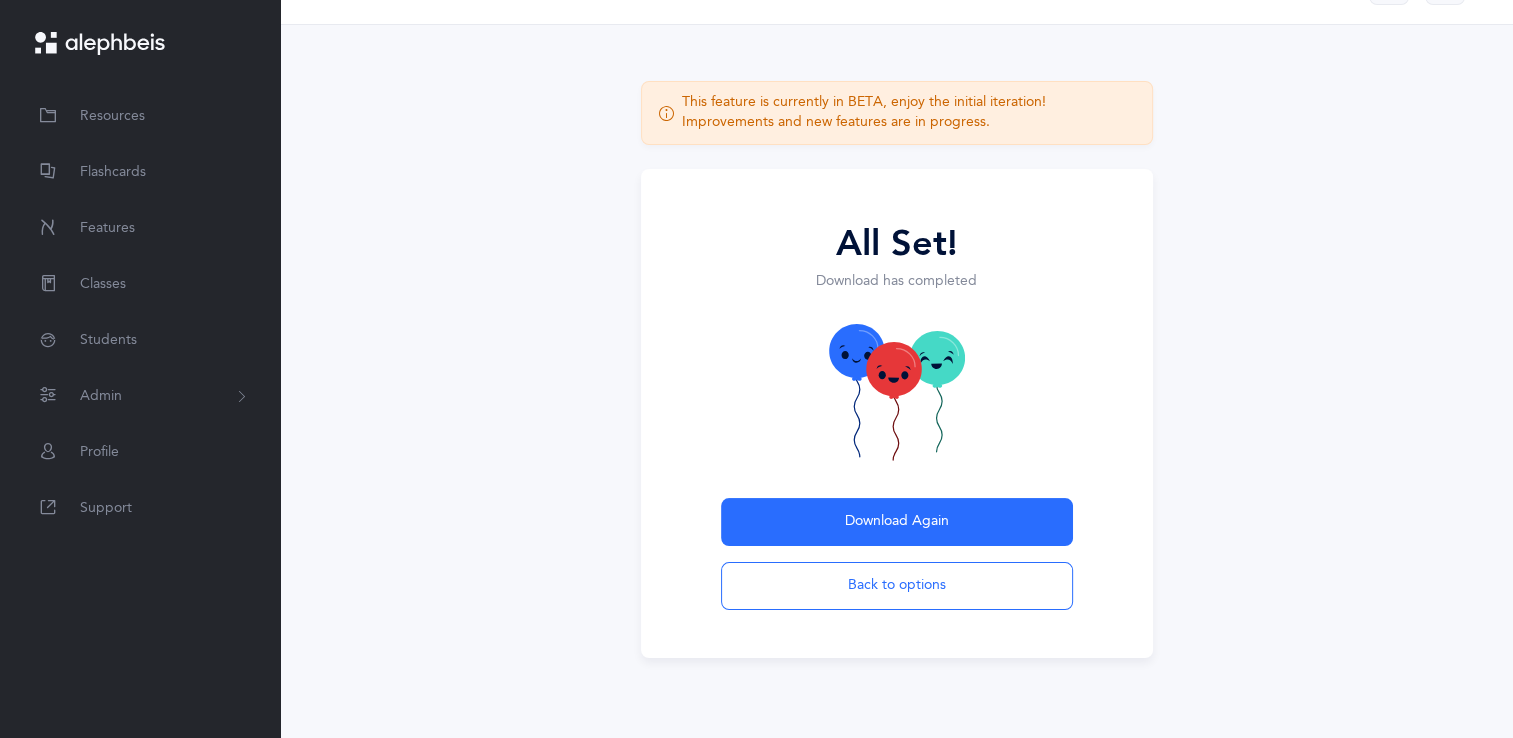 scroll, scrollTop: 54, scrollLeft: 0, axis: vertical 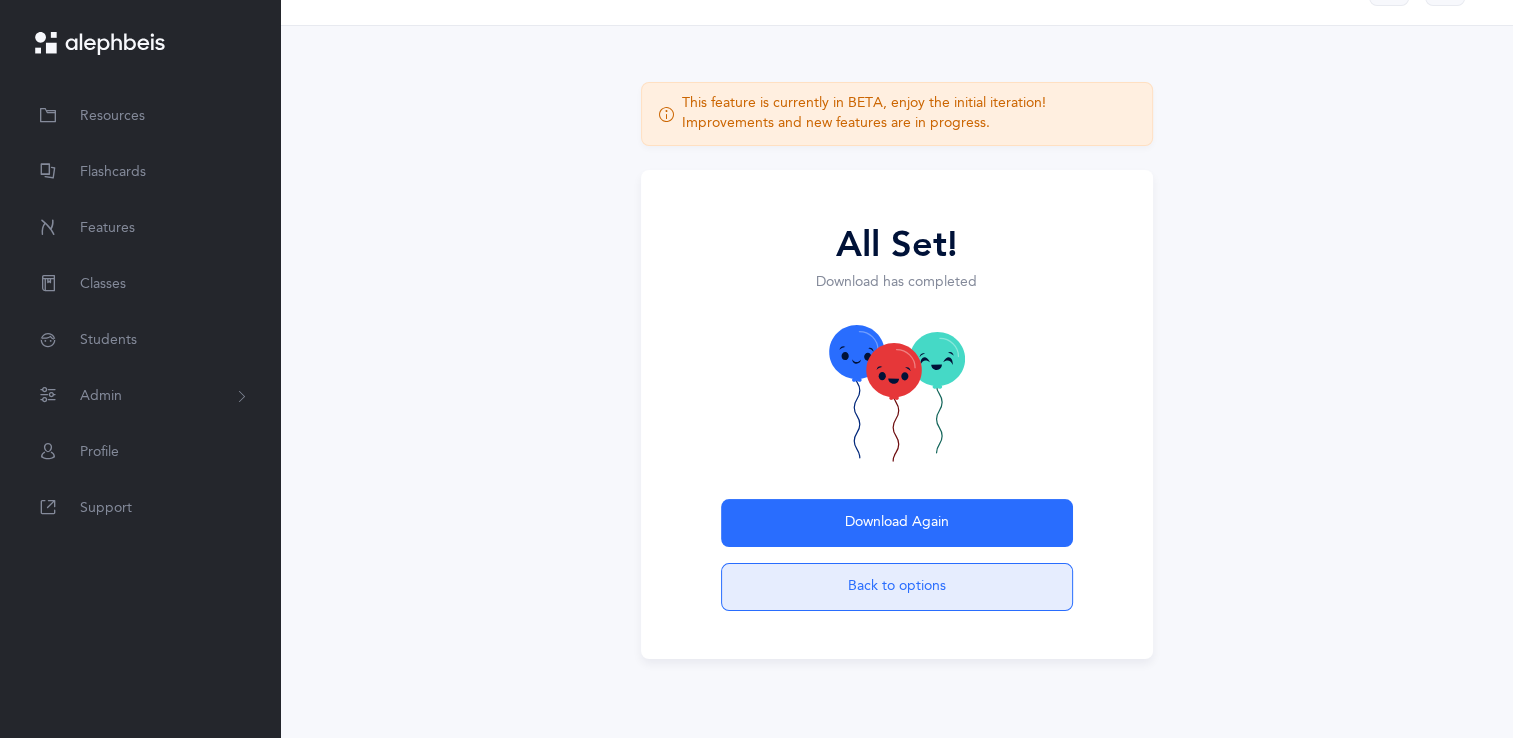 click on "Back to options" at bounding box center (897, 587) 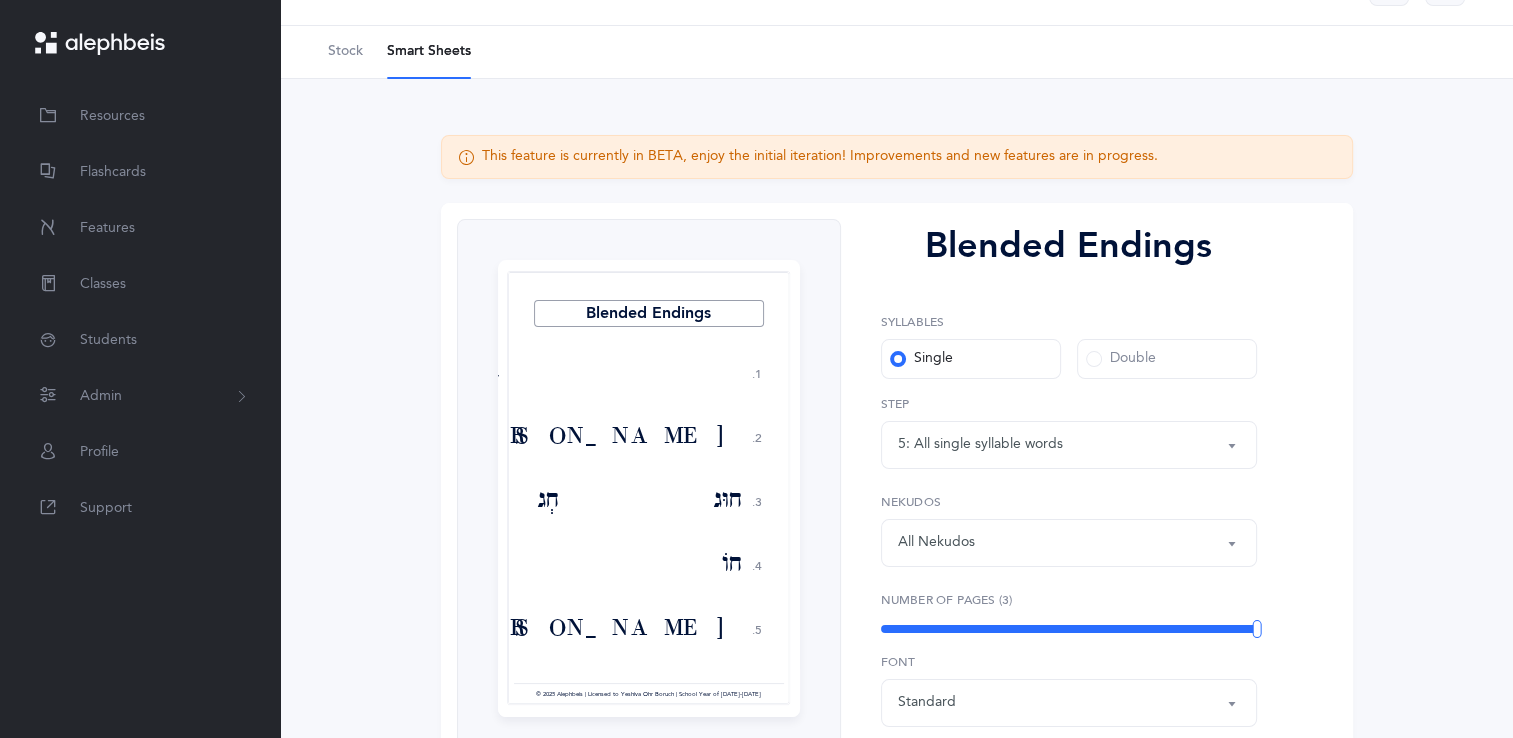 scroll, scrollTop: 397, scrollLeft: 0, axis: vertical 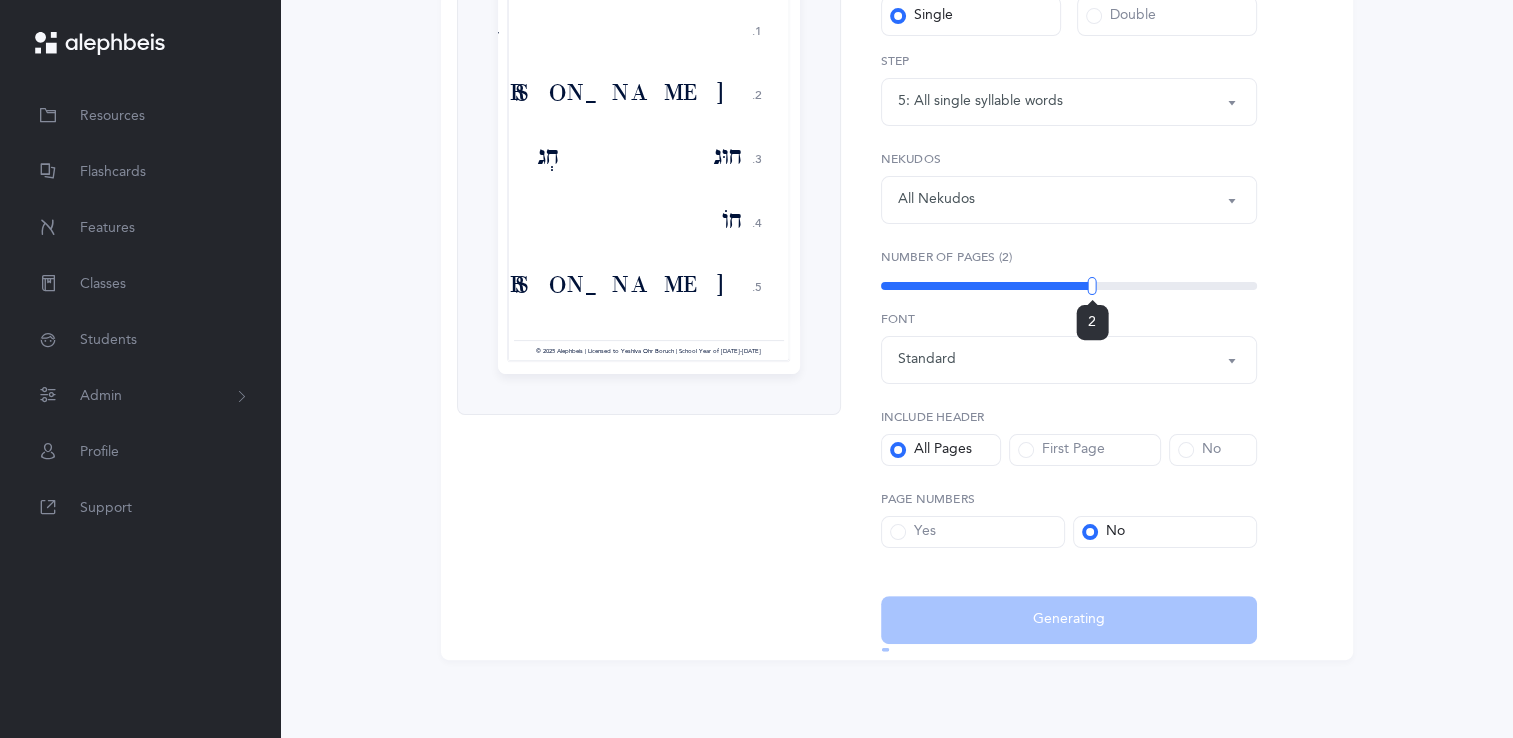 click on "2" at bounding box center [1069, 286] 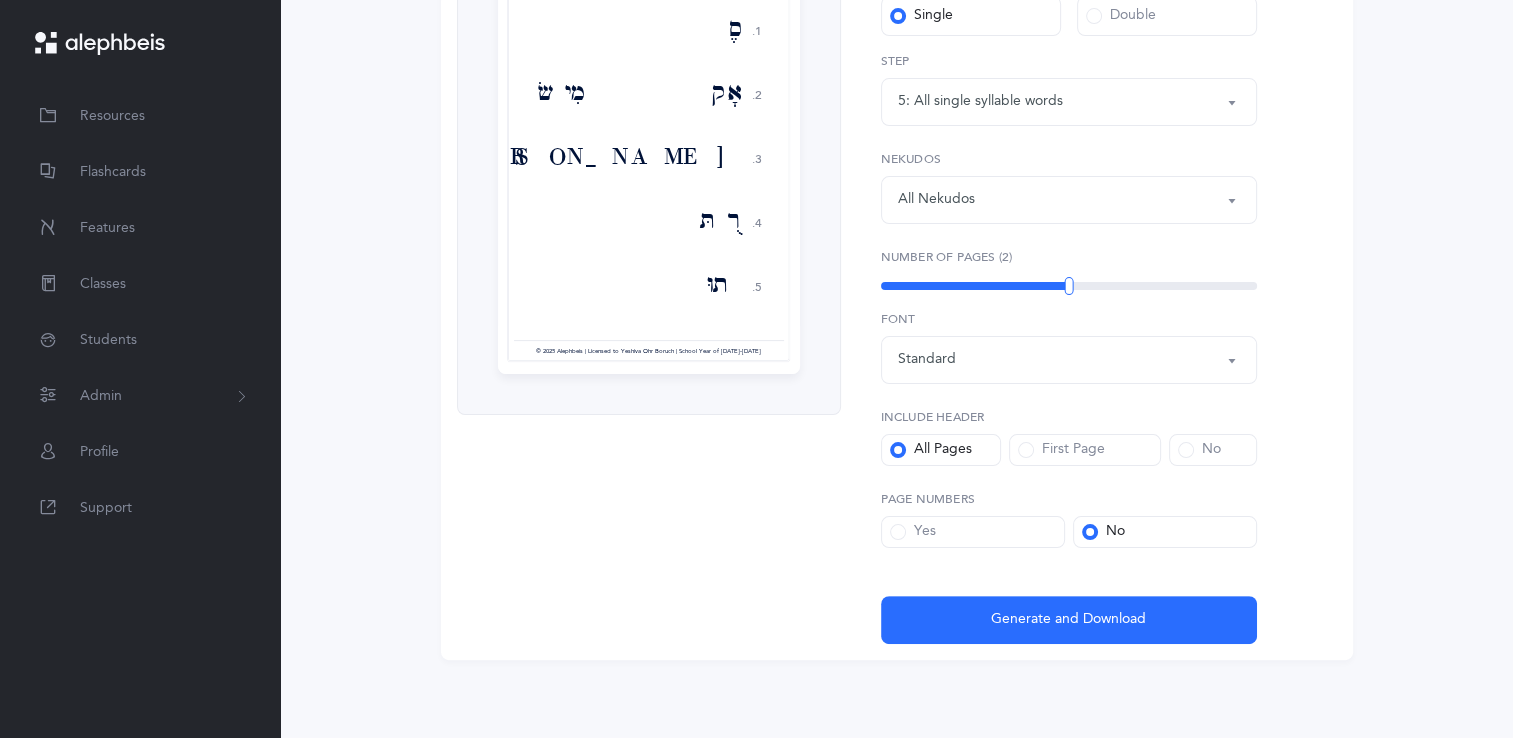 click on "Blended Endings   Syllables
Single
Double
1: Rhyming blends
2: Rhyming lines
3: Same beginning
4: Same nekudah
5: All single syllable words
5: All single syllable words   1: Rhyming blends
2: Rhyming lines
3: Same beginning
4: Same nekudah
5: All single syllable words
Step
All Nekudos
קמץ
פתח
צירי
סגול
שוא
חולם חסר
חולם מלא
חיריק חסר
חיריק מלא
קובוץ
שורוק
All Nekudos
Nekudos
Upgrade your plan to Ultimate
You need to be on the Ultimate plan to use this feature
Upgrade your plan to
Ultimate     20   per student / school year
Upgrade
Number of Pages (2)
2         Standard
Rashi
Script
Script Formation 1
Script Formation 2
[MEDICAL_DATA]
Standard
Font" at bounding box center [1061, 260] 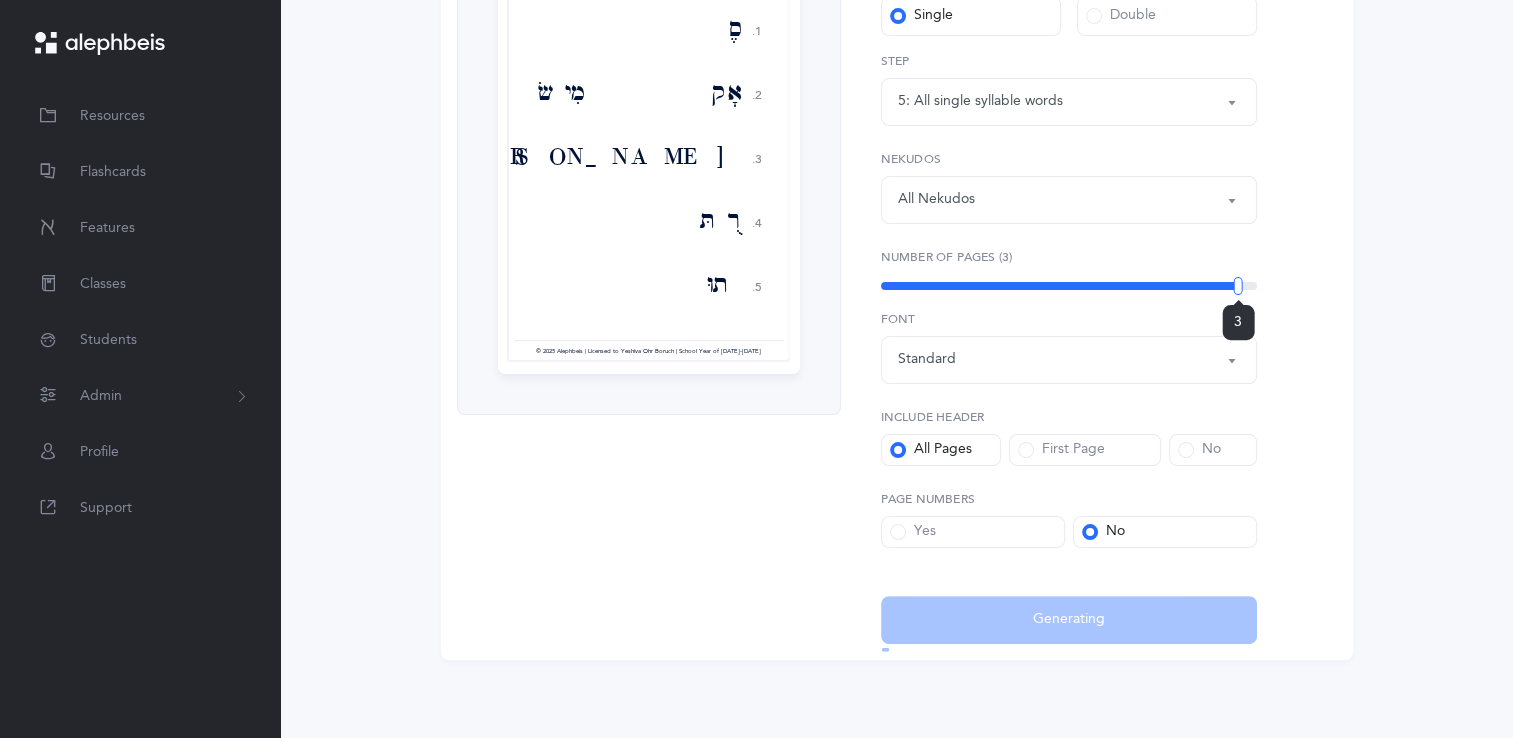 click on "3" at bounding box center (1069, 286) 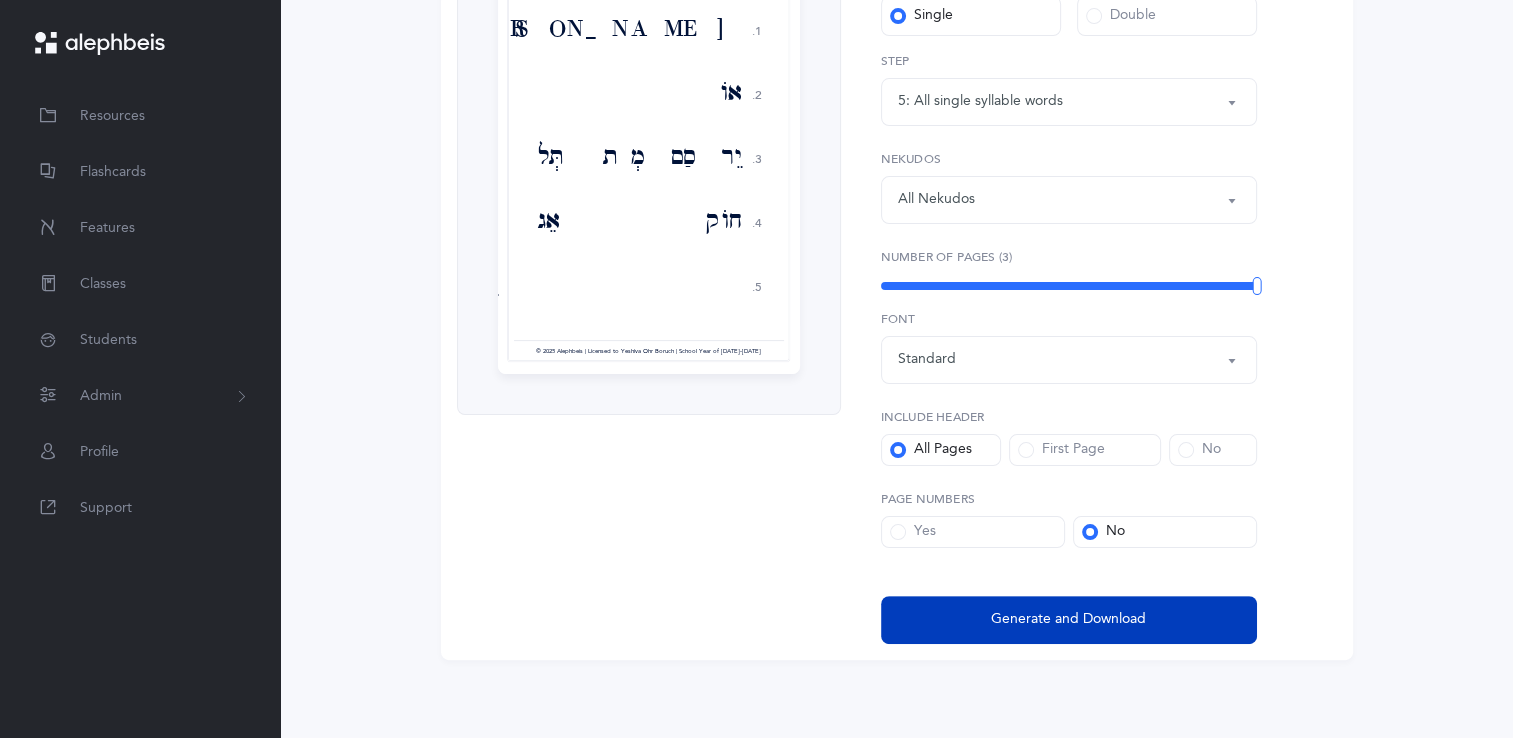 click on "Generate and Download" at bounding box center (1068, 619) 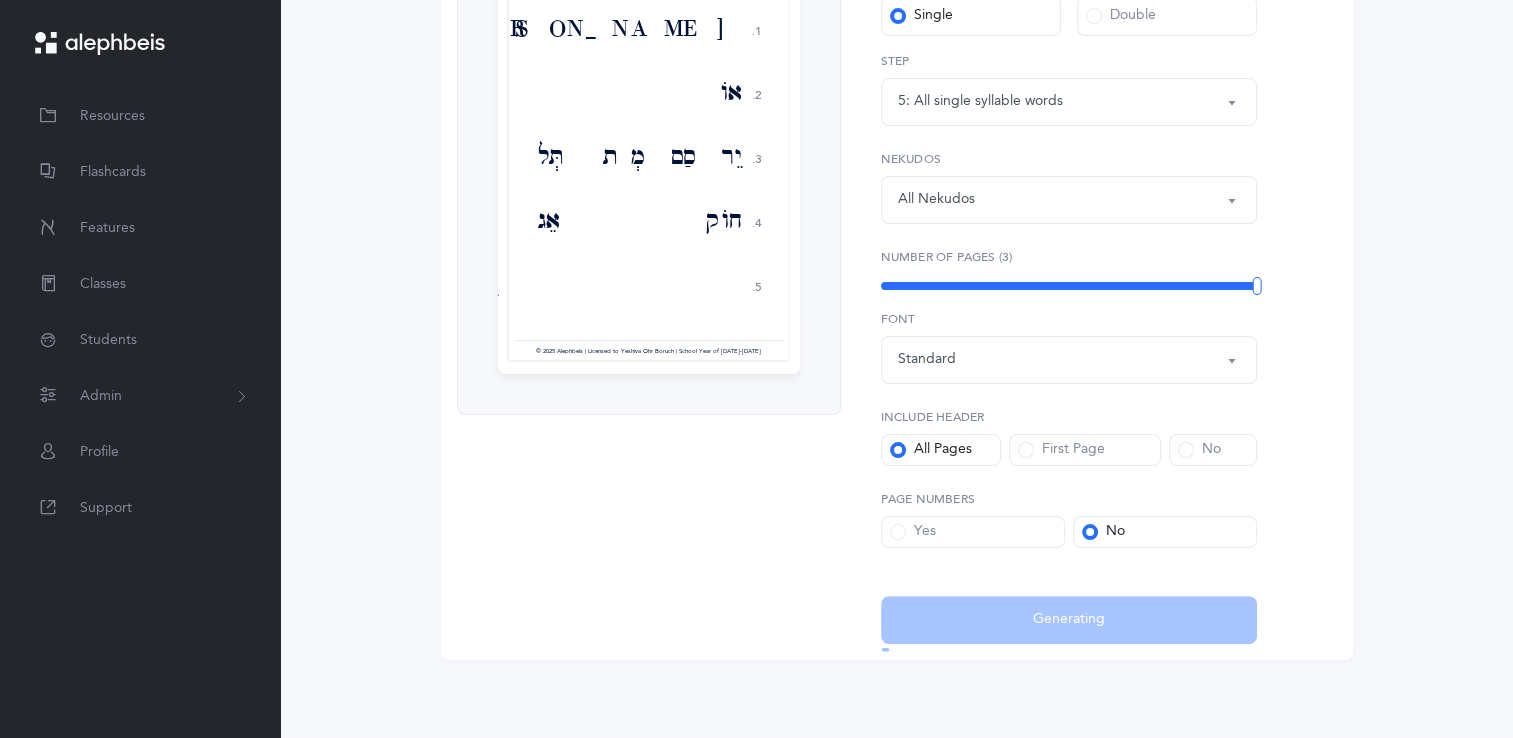 select on "5" 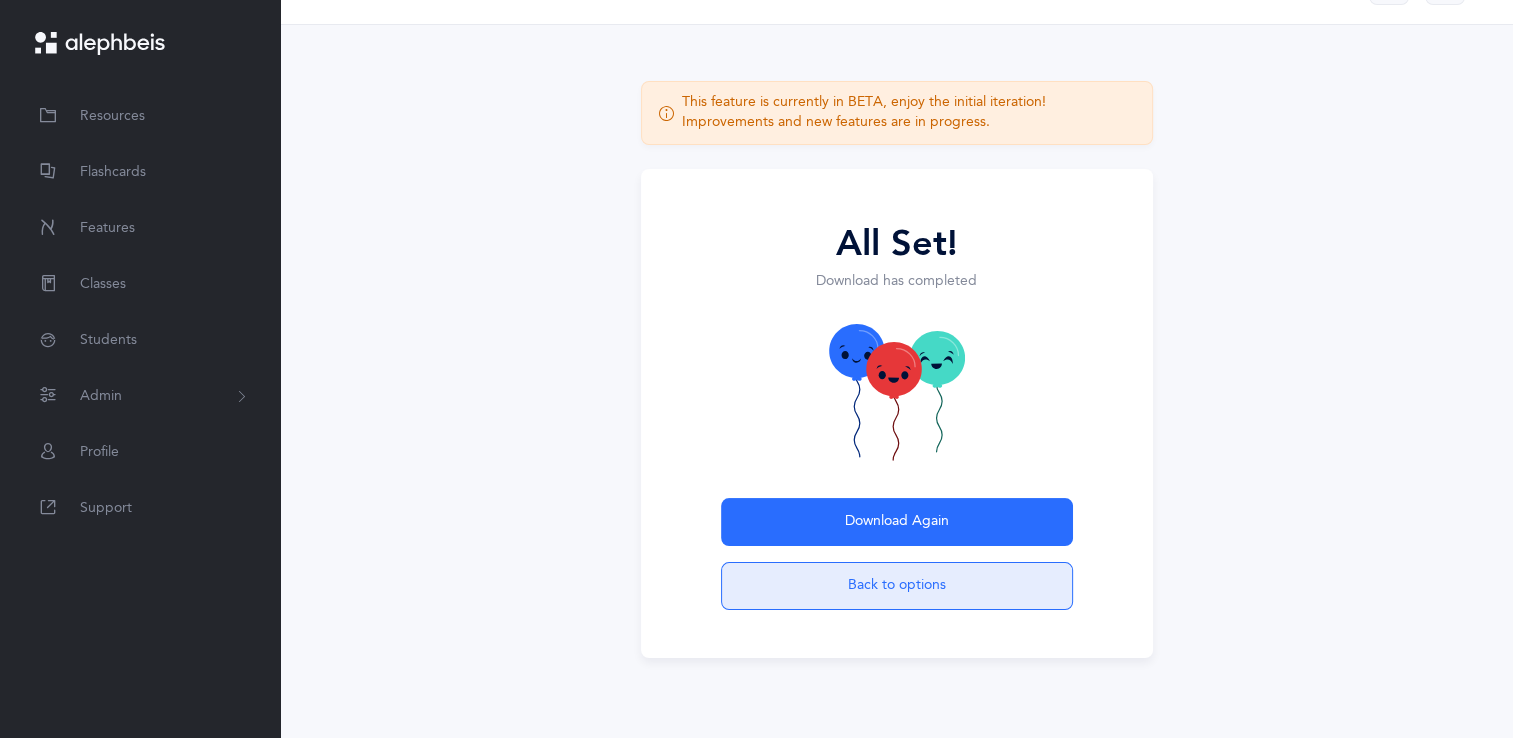 scroll, scrollTop: 54, scrollLeft: 0, axis: vertical 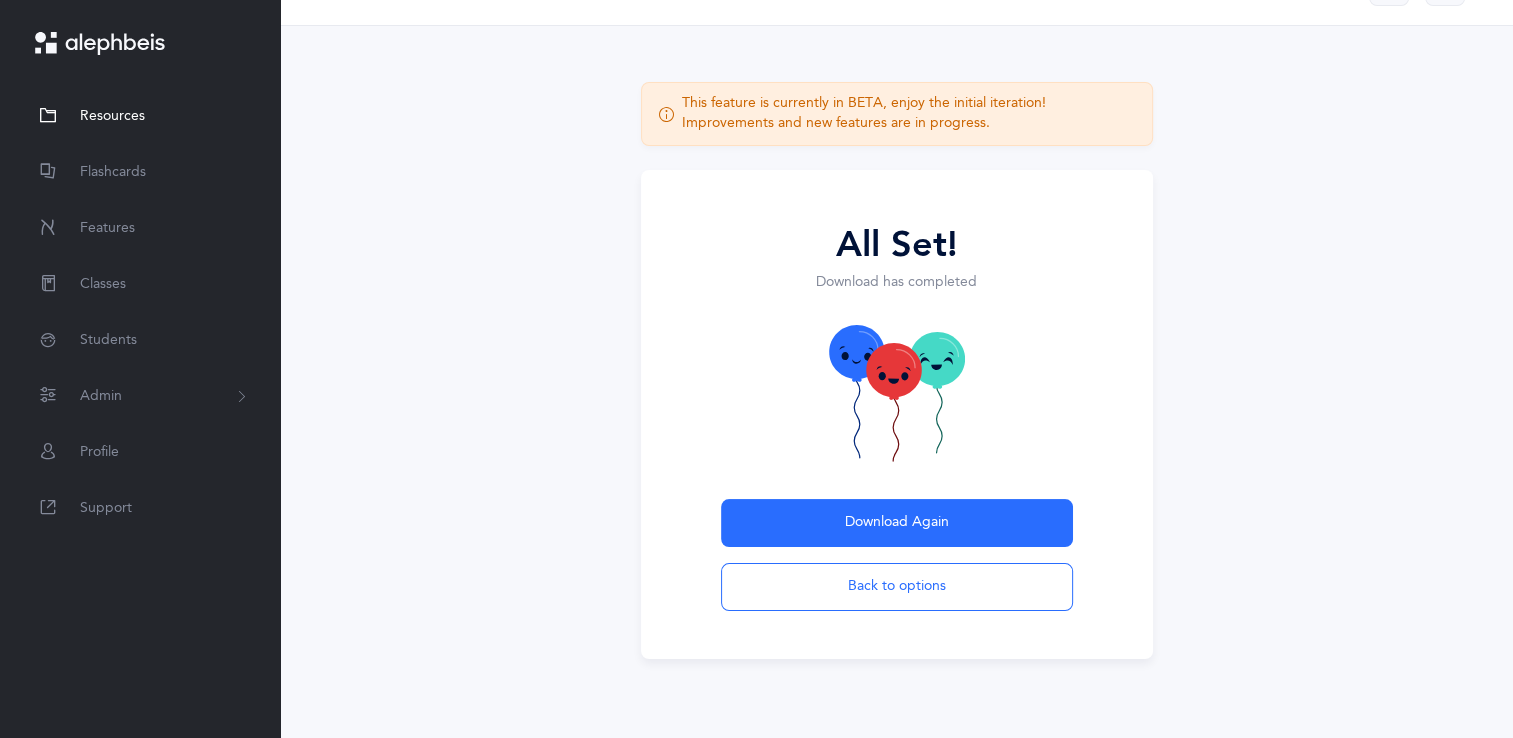 click on "Resources" at bounding box center (112, 116) 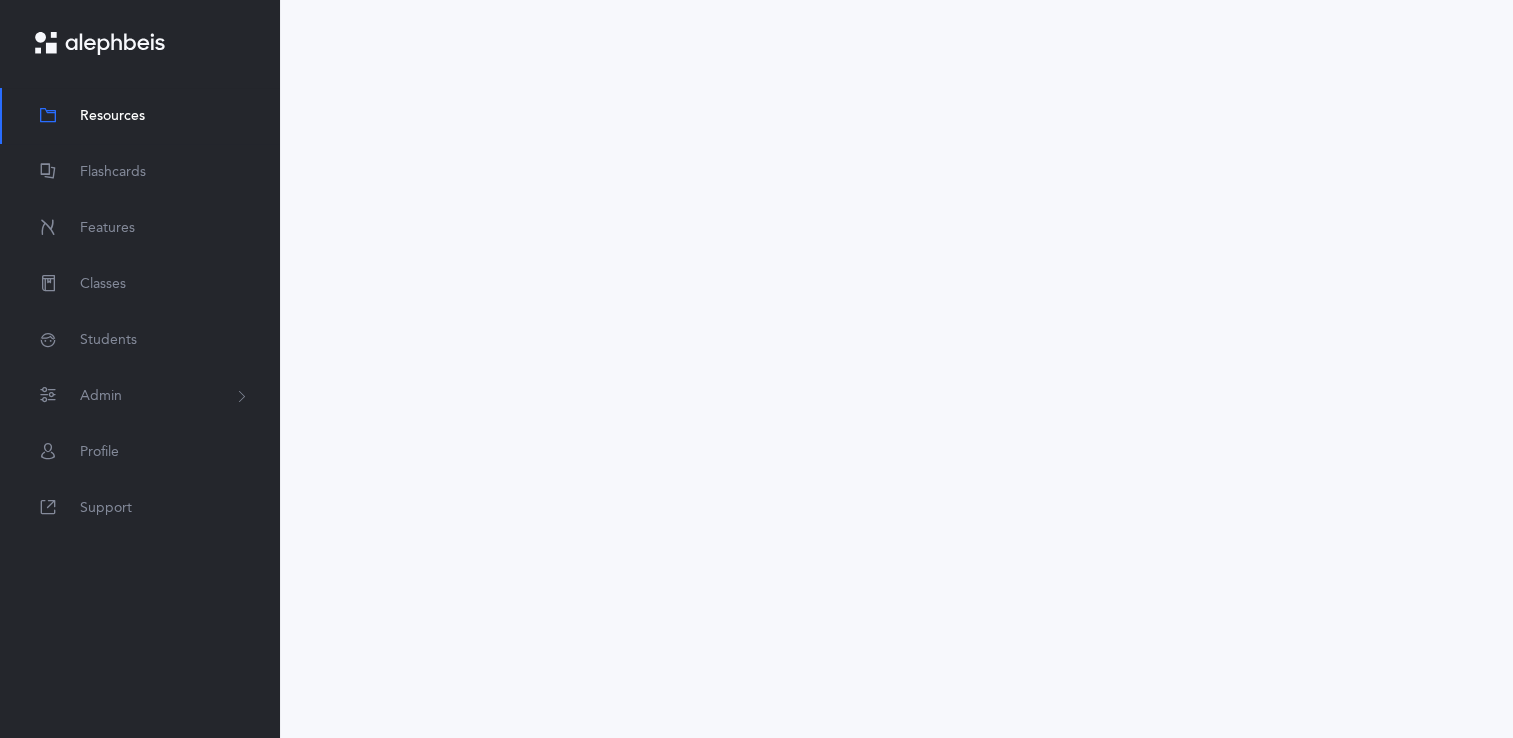 scroll, scrollTop: 0, scrollLeft: 0, axis: both 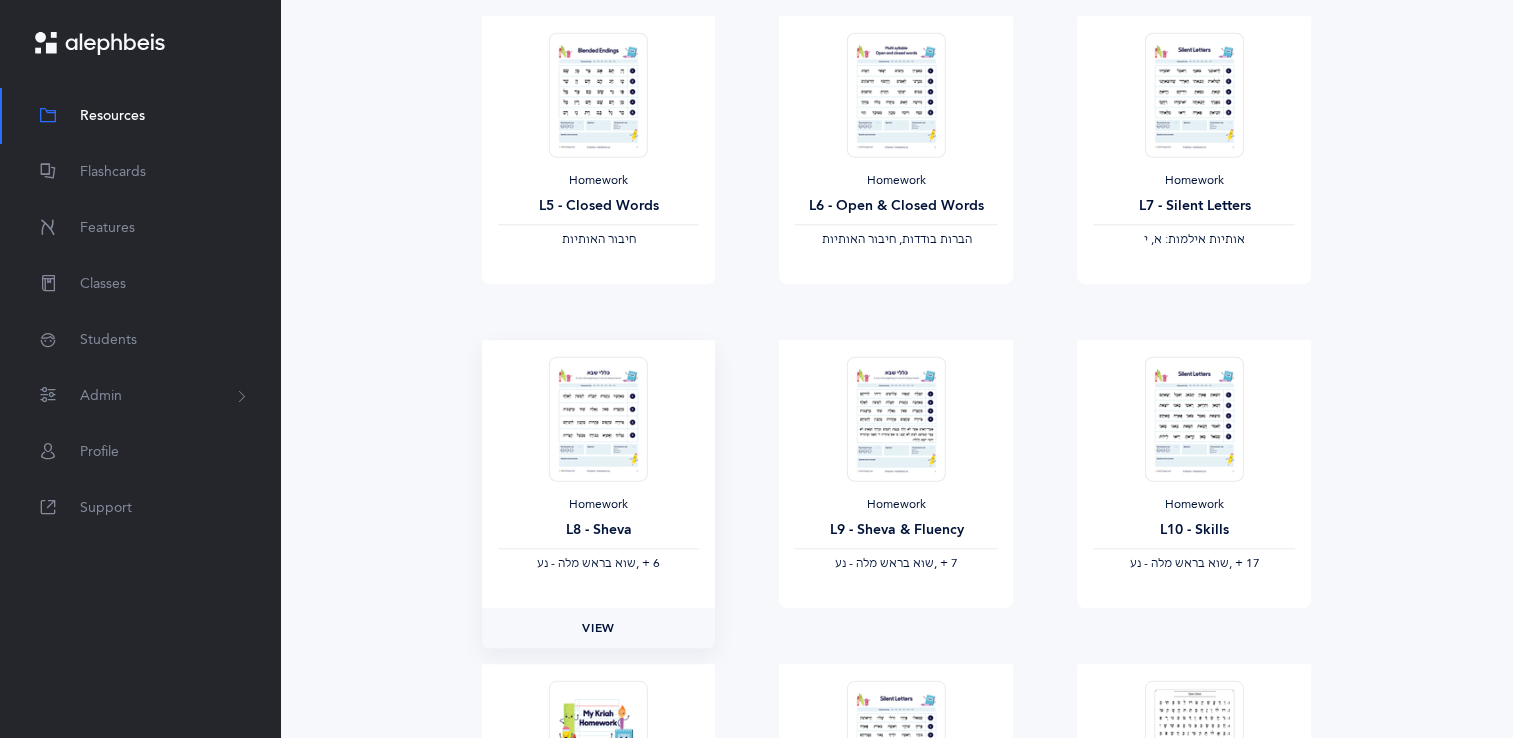 click on "View" at bounding box center [598, 628] 